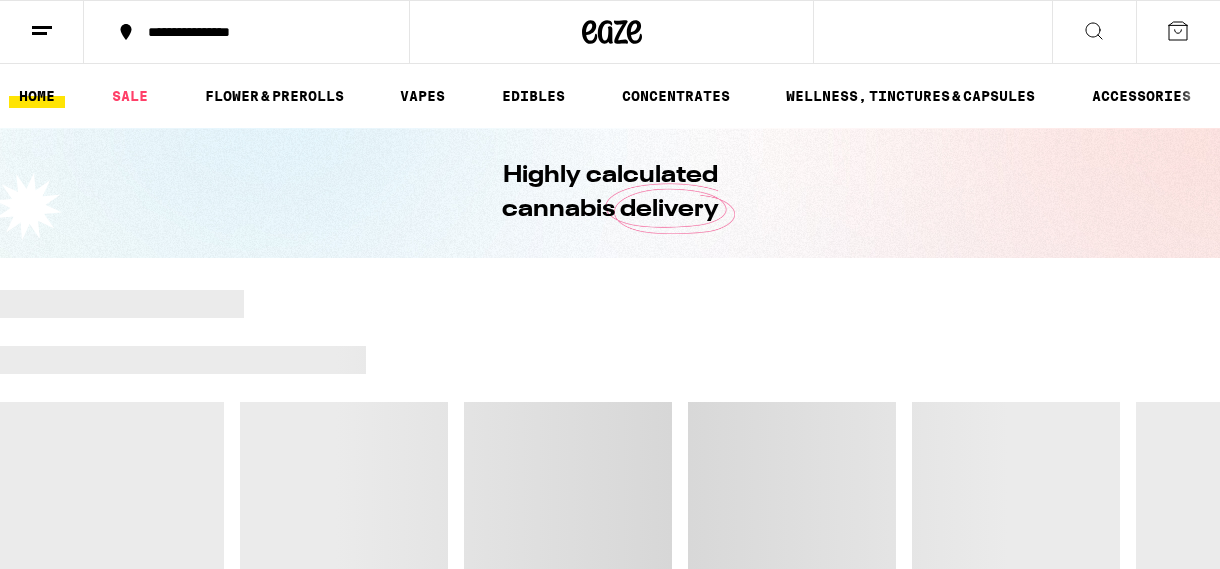 scroll, scrollTop: 0, scrollLeft: 0, axis: both 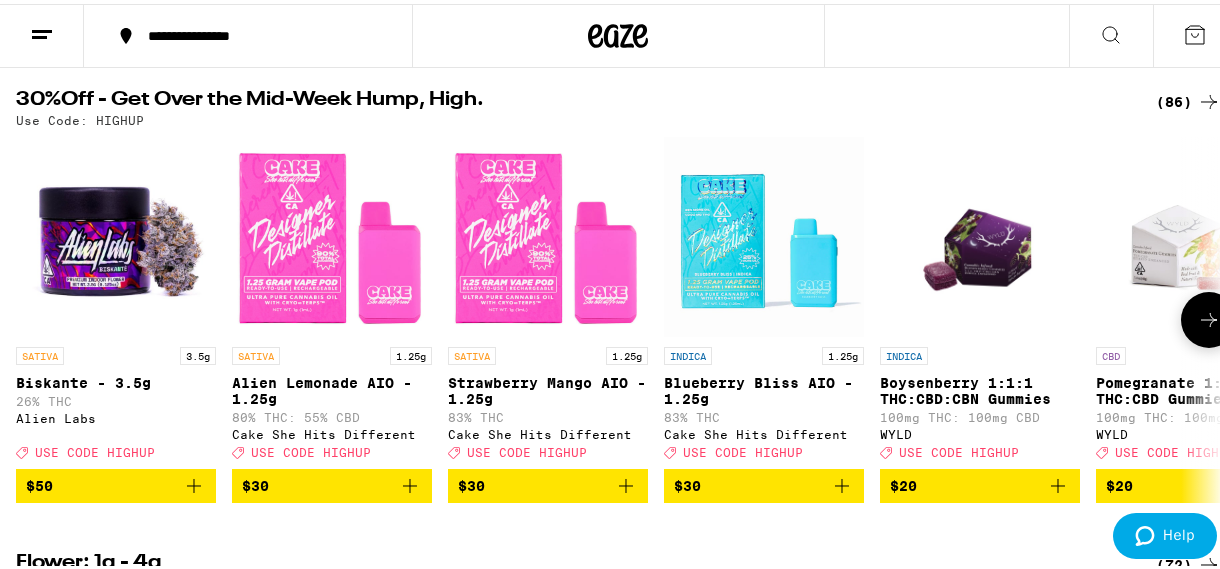 click 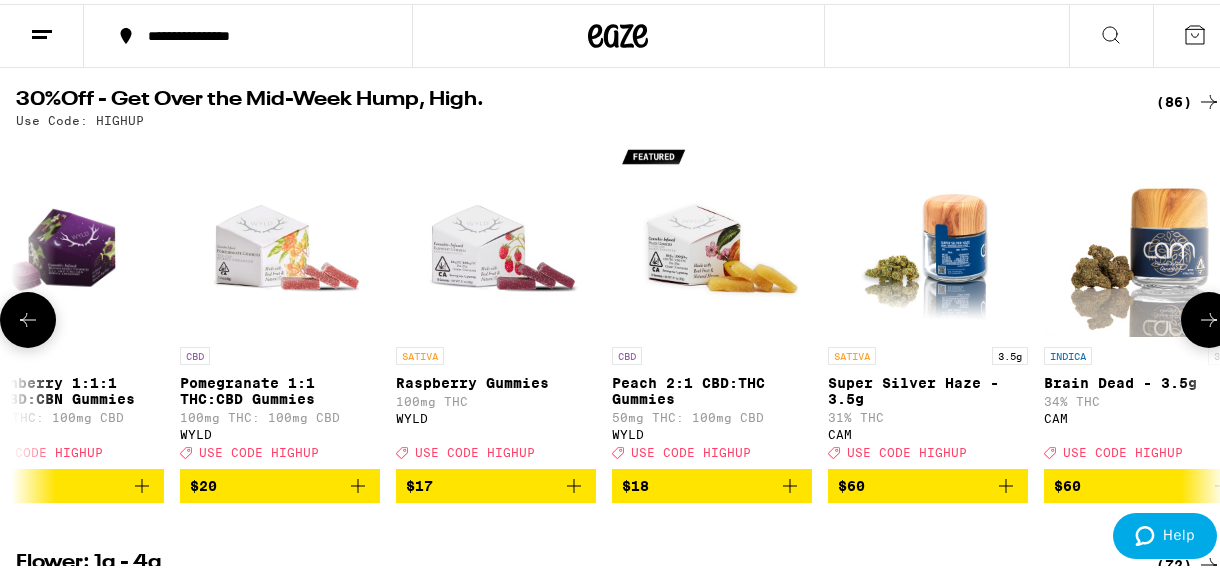 scroll, scrollTop: 0, scrollLeft: 970, axis: horizontal 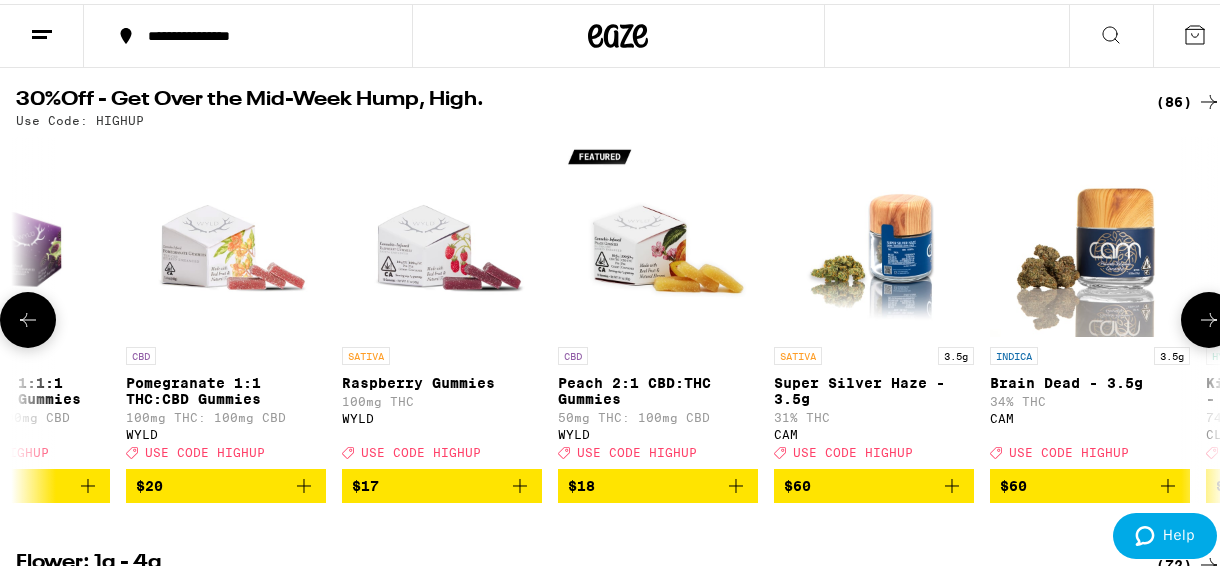 click 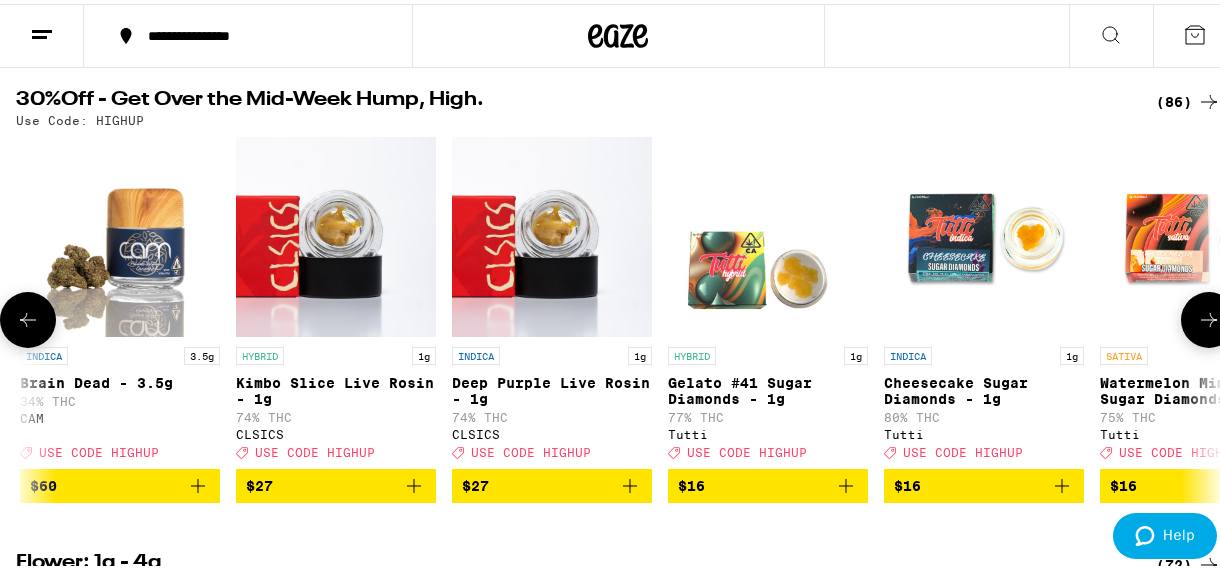click 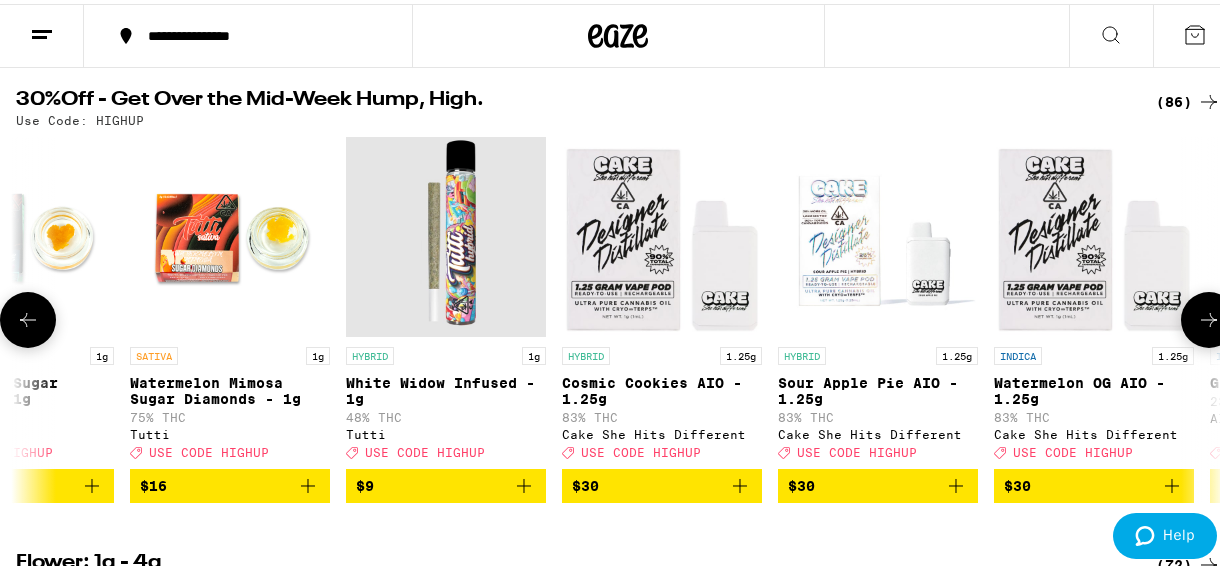 click 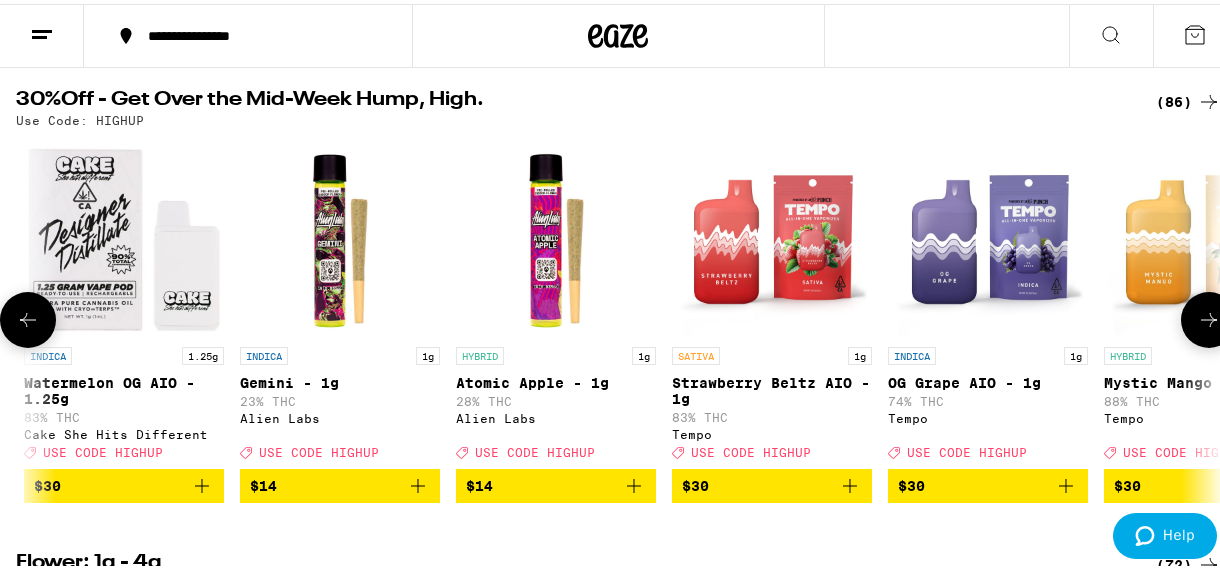 click 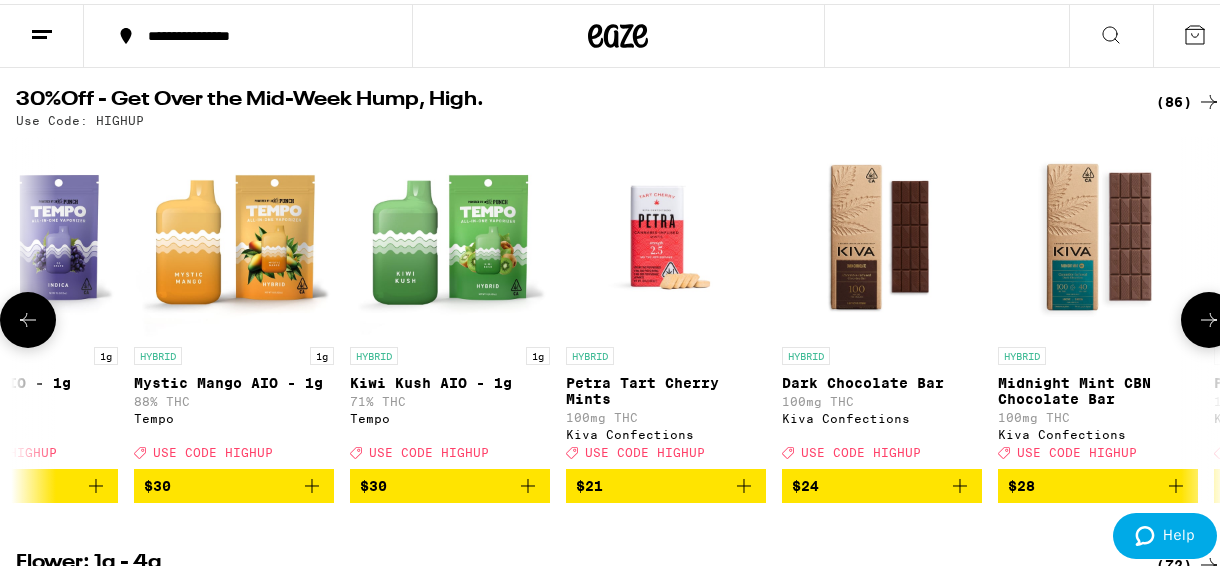 click 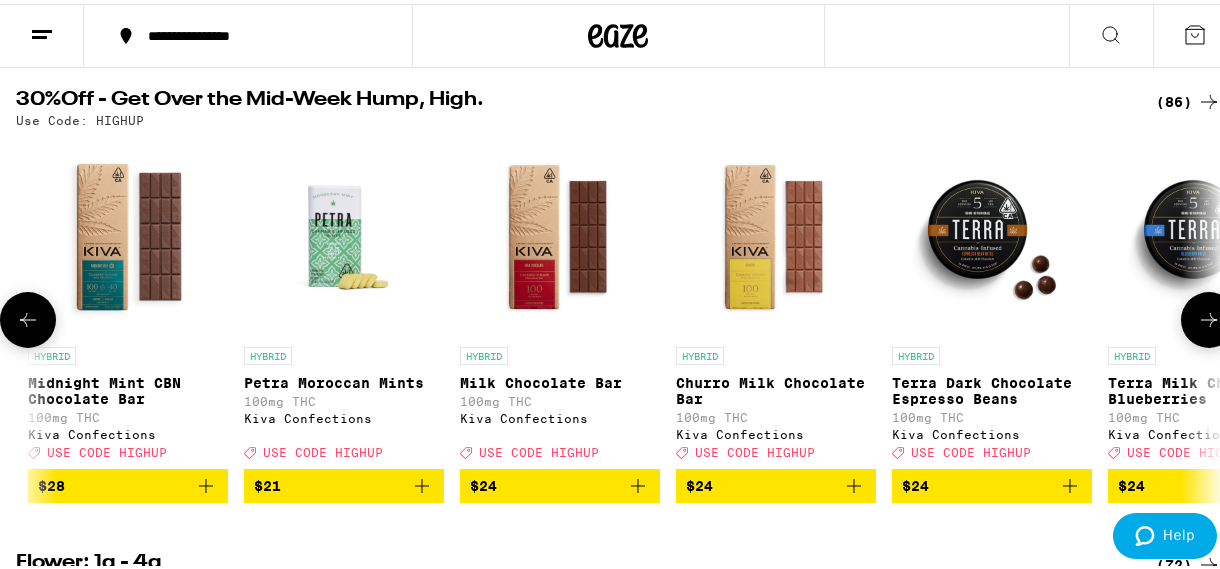 click 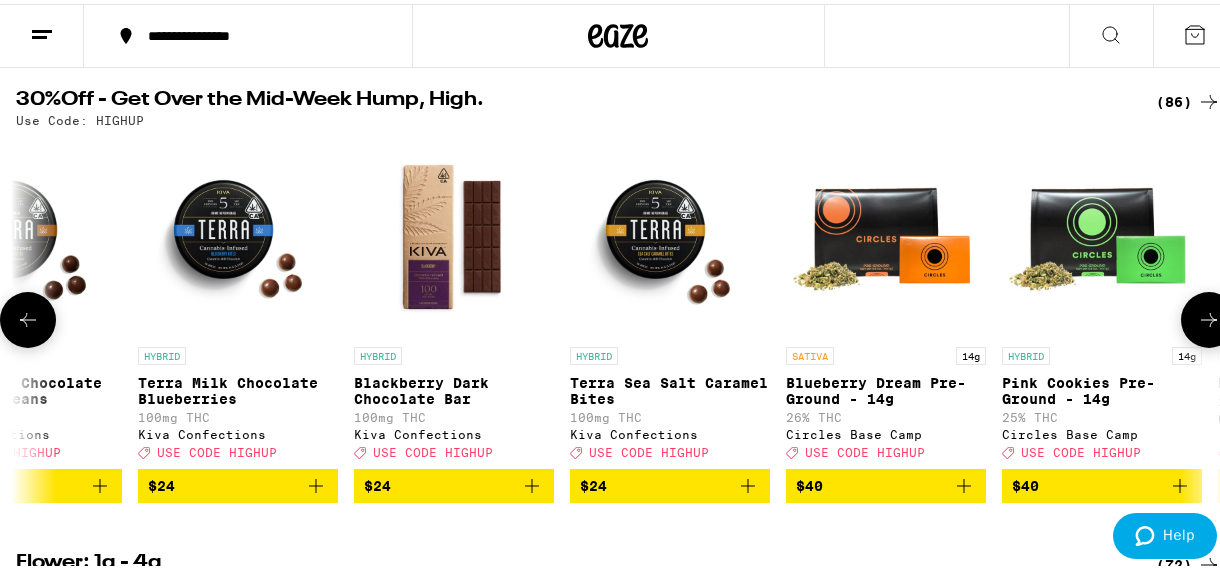 click 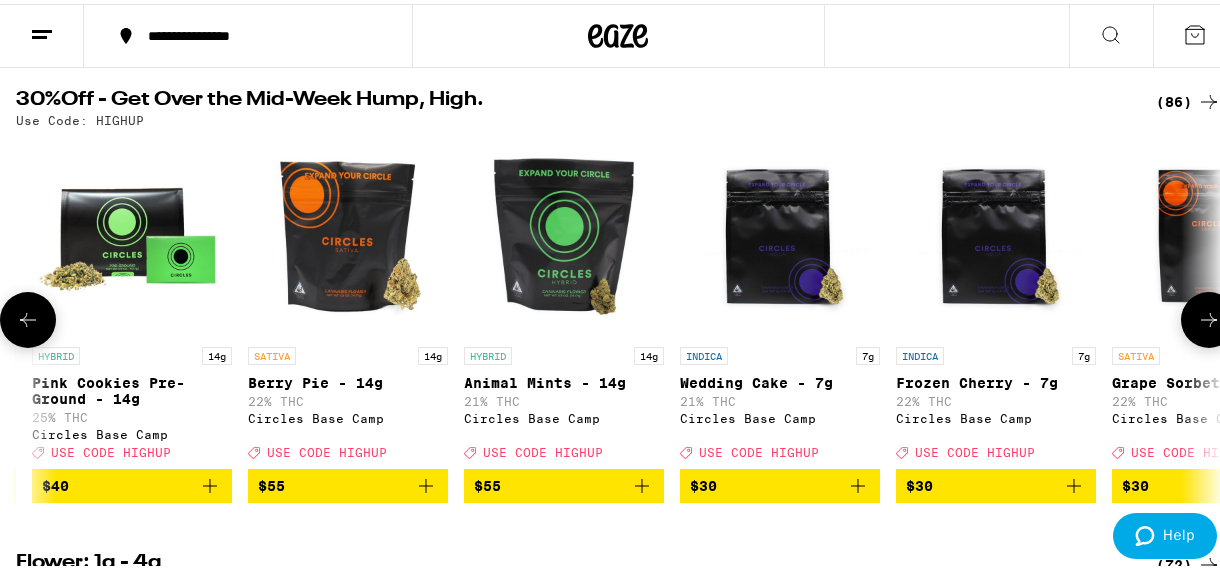 click 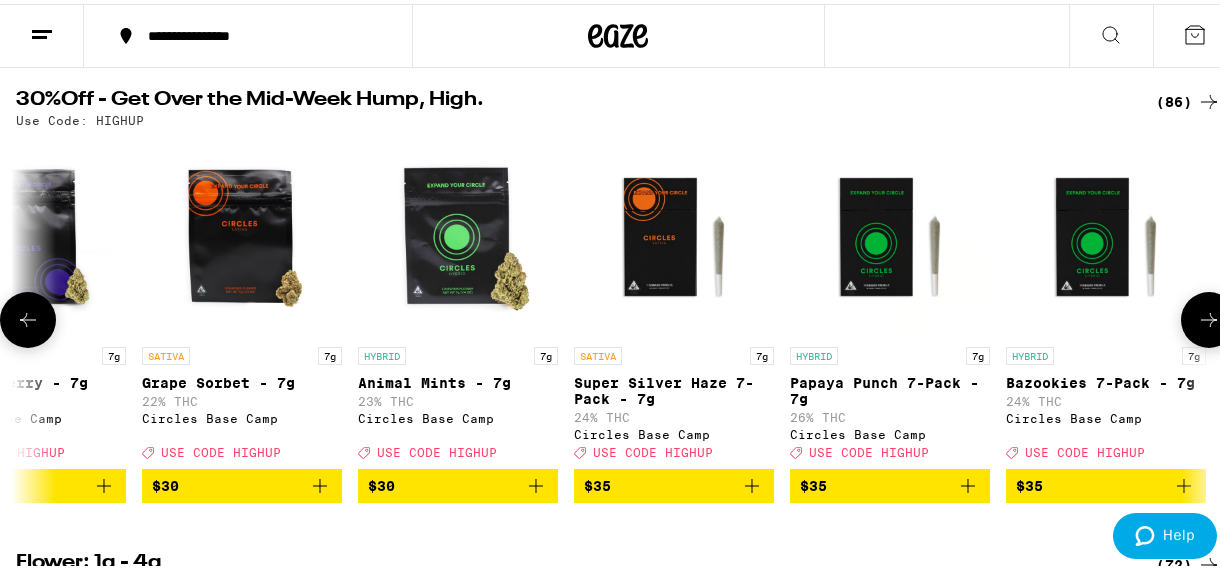 click 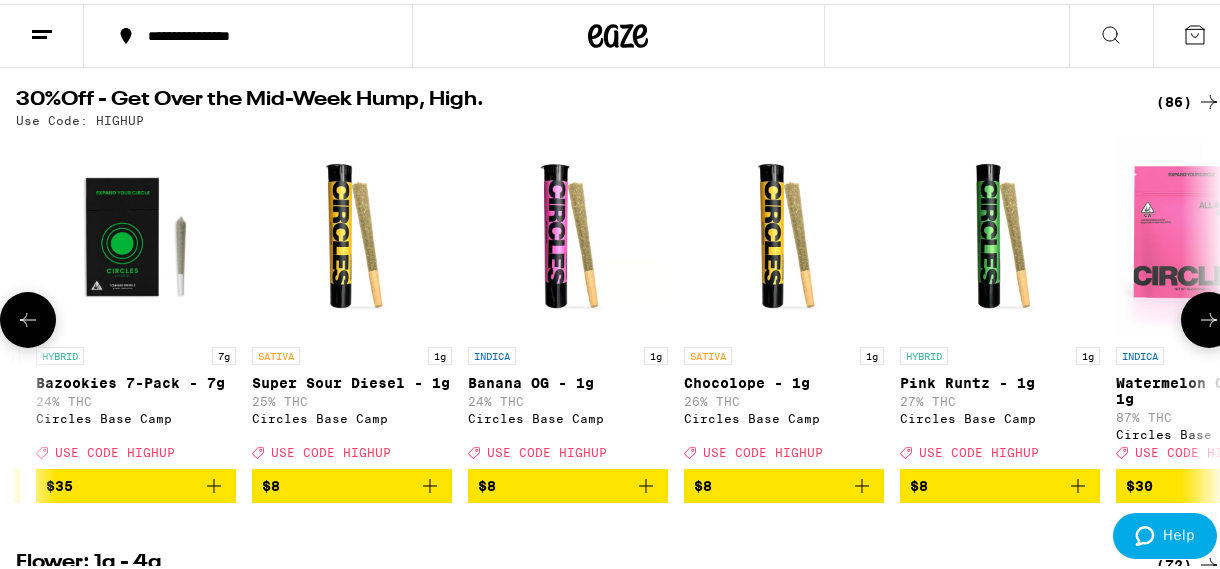 click 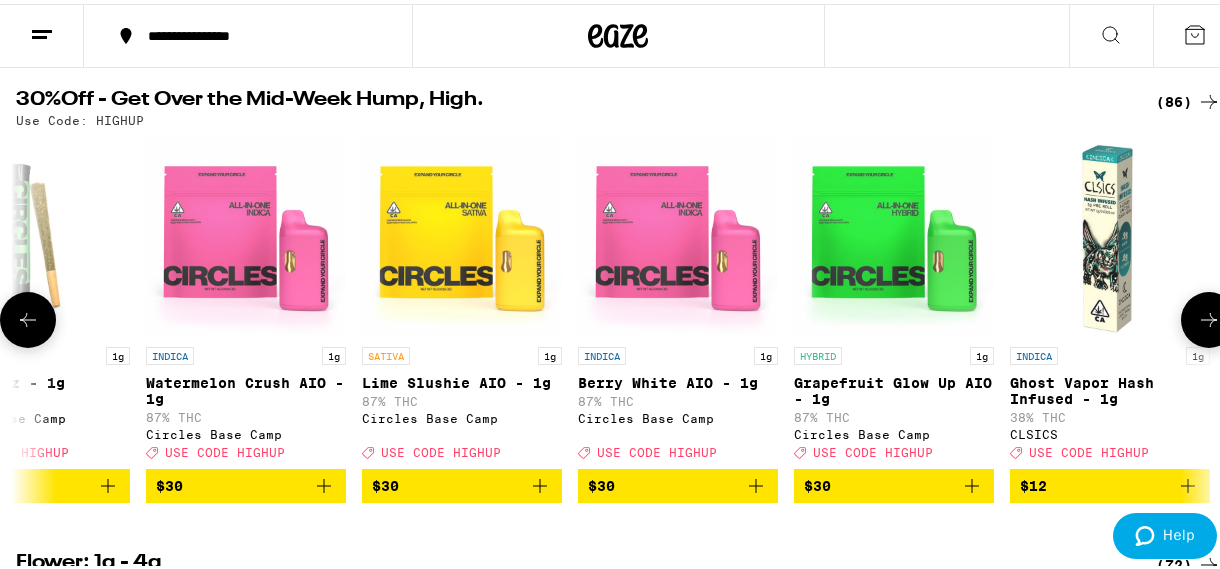 click 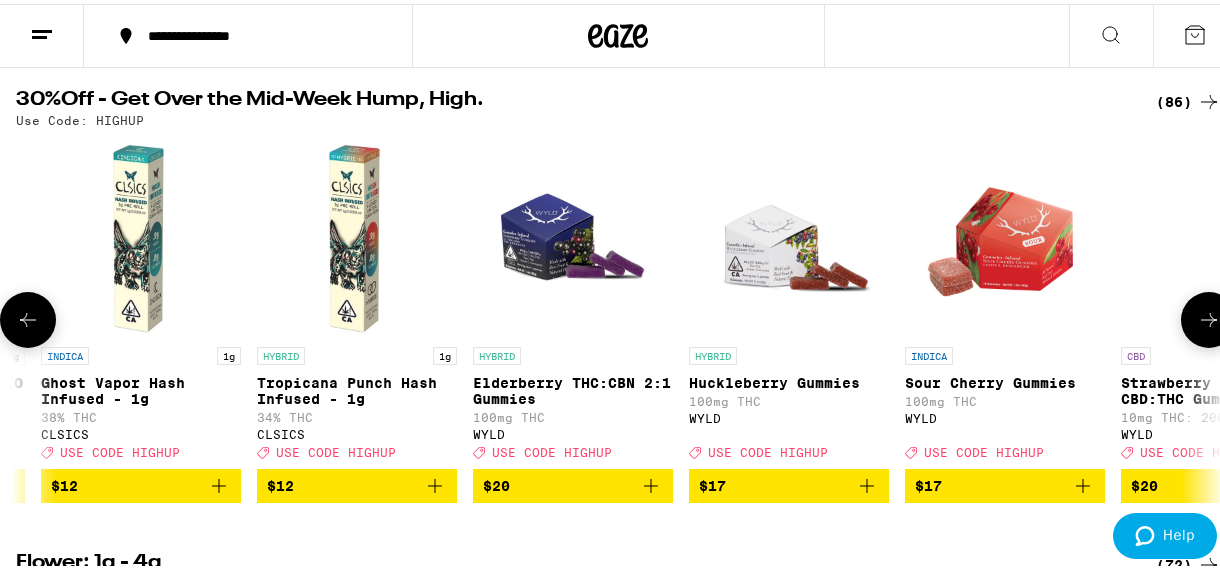 scroll, scrollTop: 0, scrollLeft: 11640, axis: horizontal 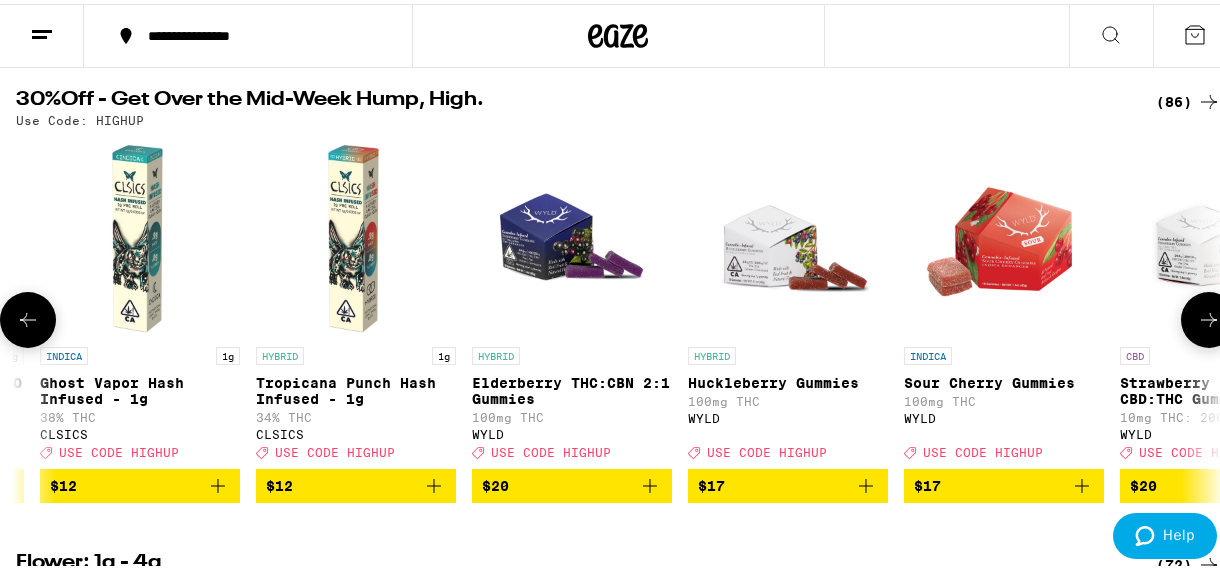 click 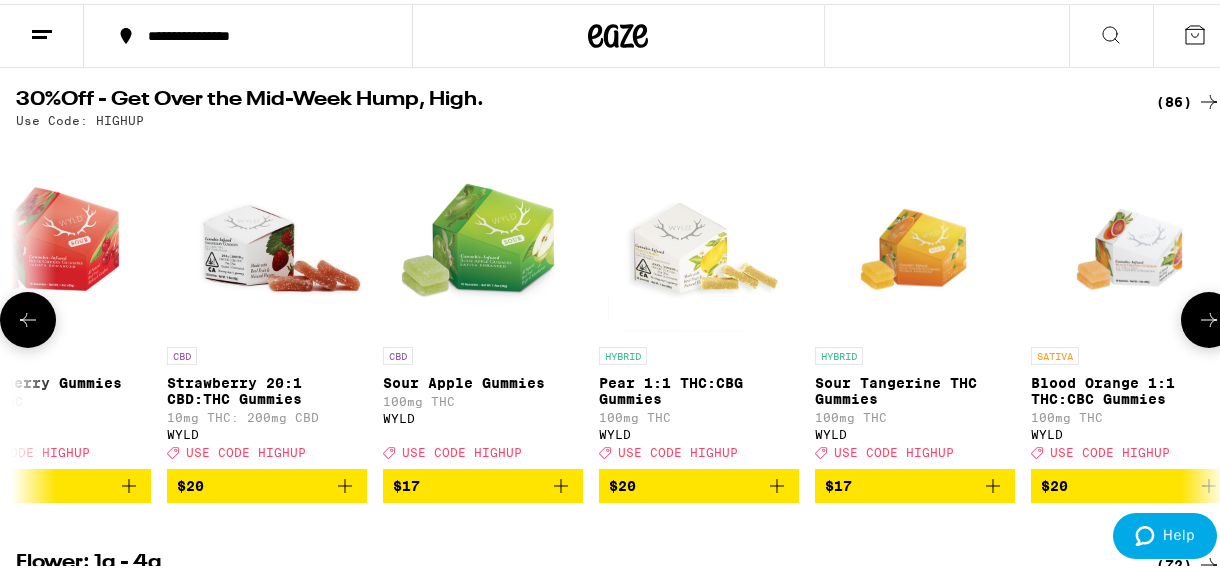 scroll, scrollTop: 0, scrollLeft: 12610, axis: horizontal 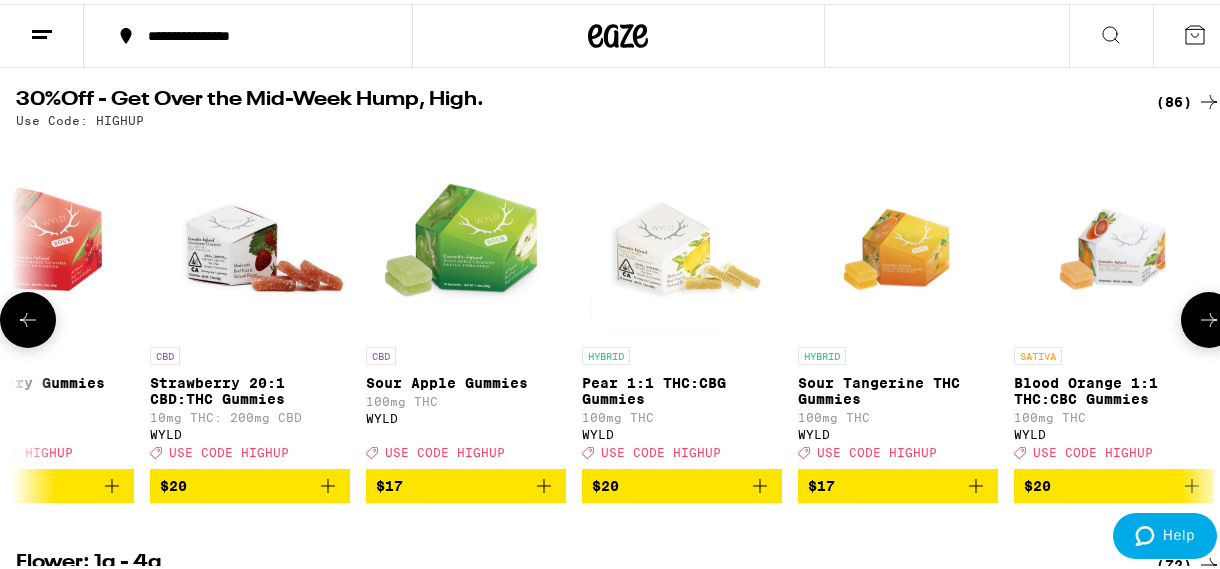 click 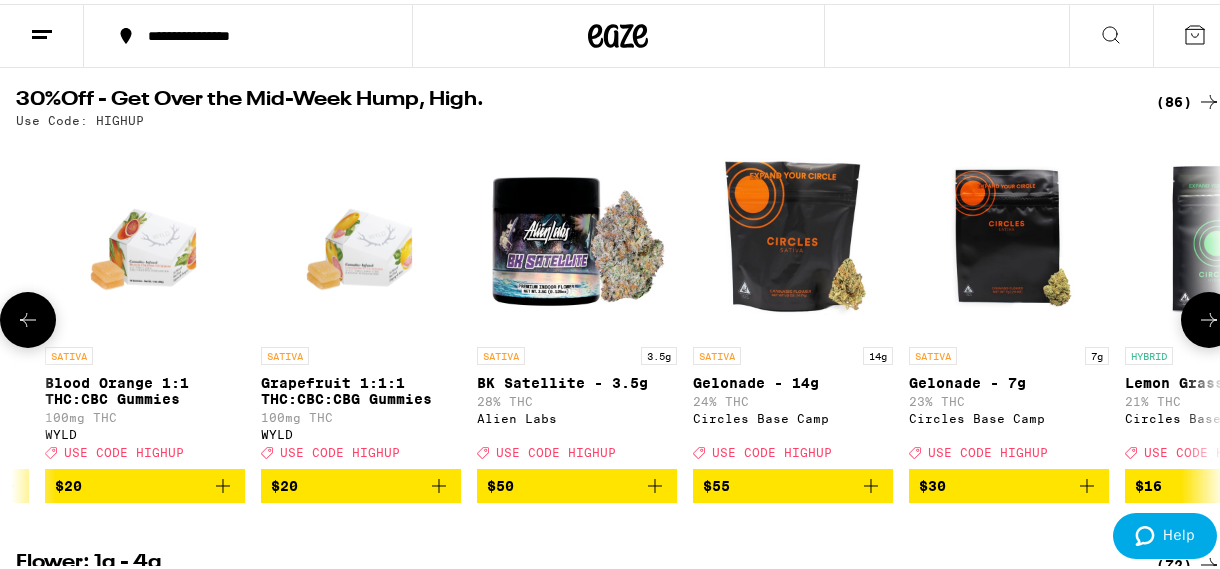 scroll, scrollTop: 0, scrollLeft: 13580, axis: horizontal 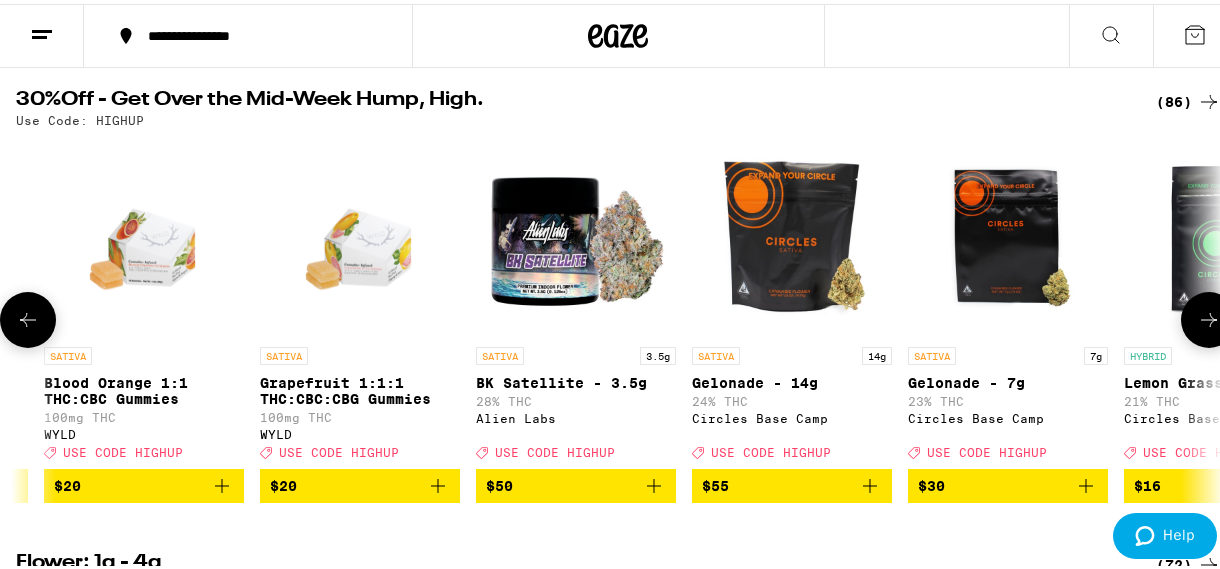 click 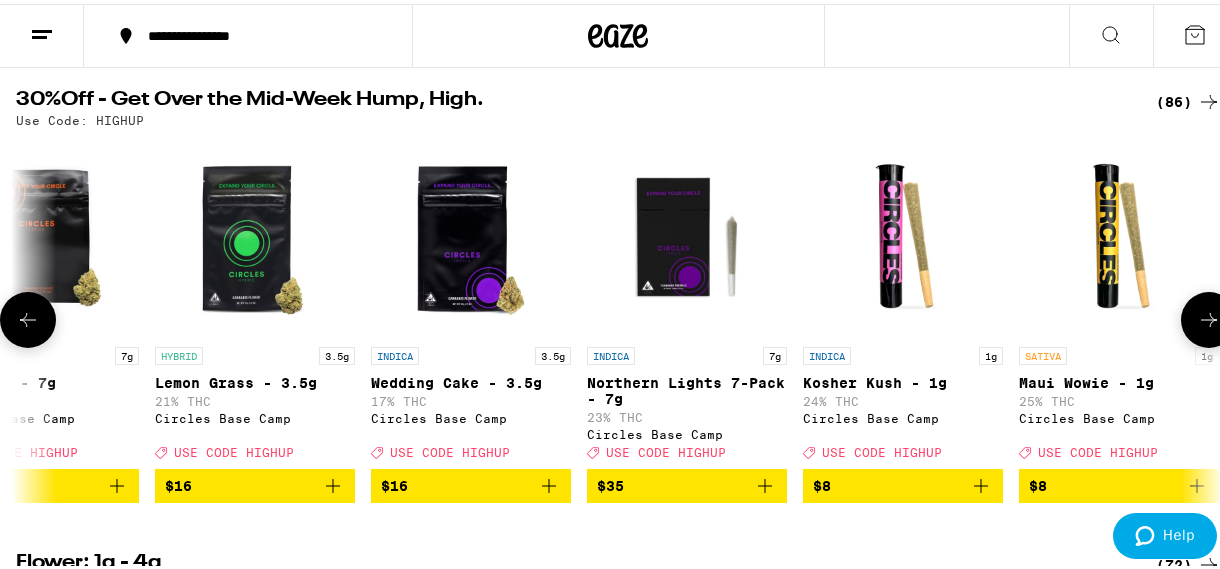 scroll, scrollTop: 0, scrollLeft: 14550, axis: horizontal 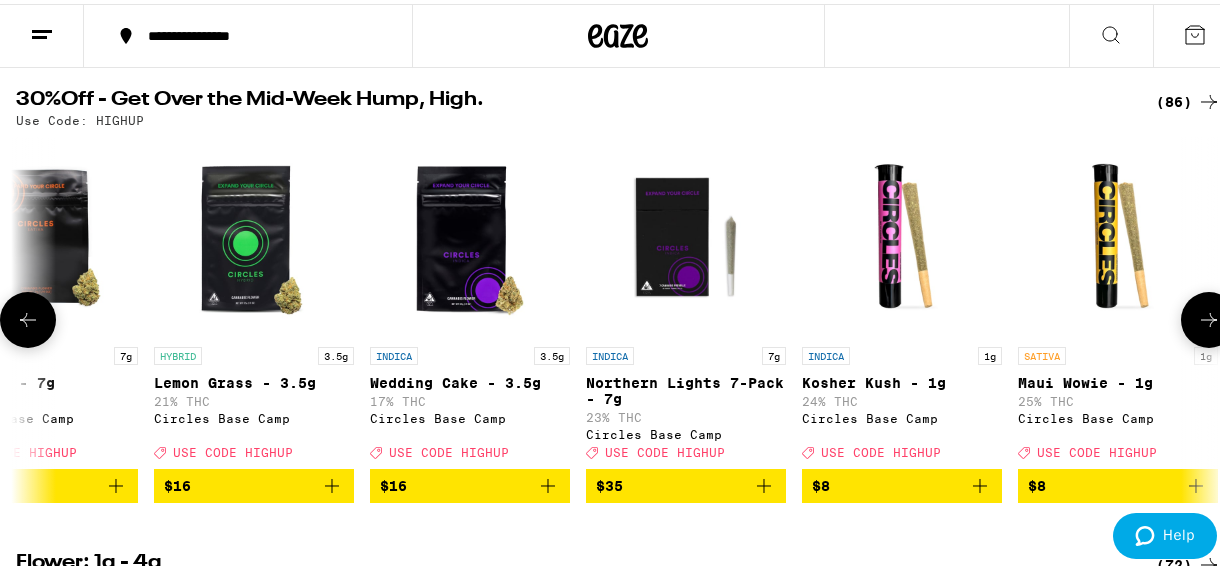 click 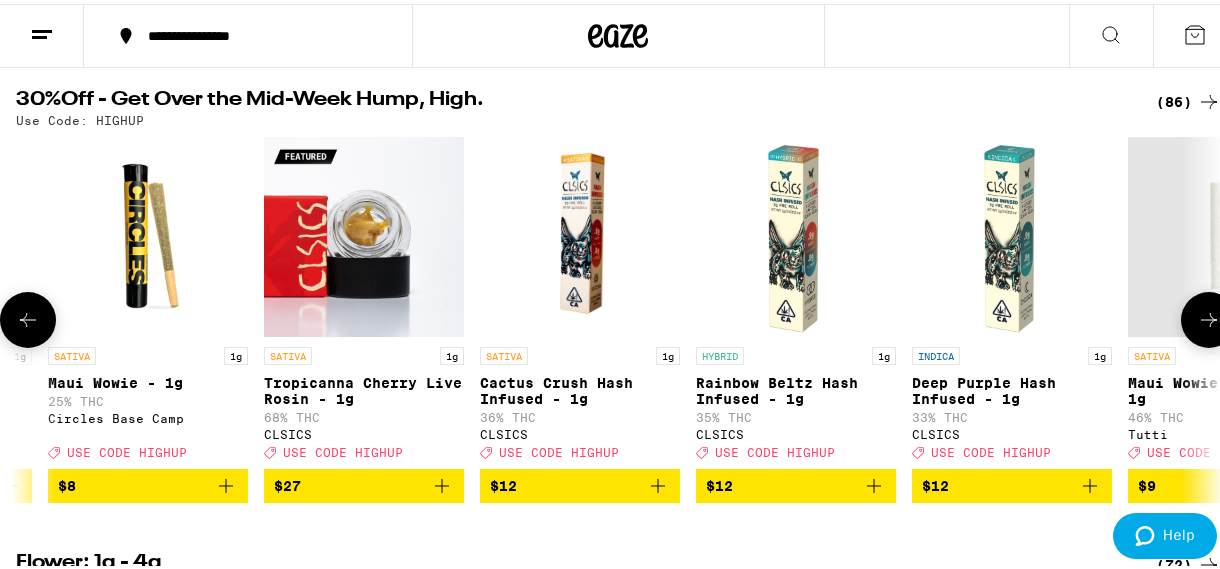 click 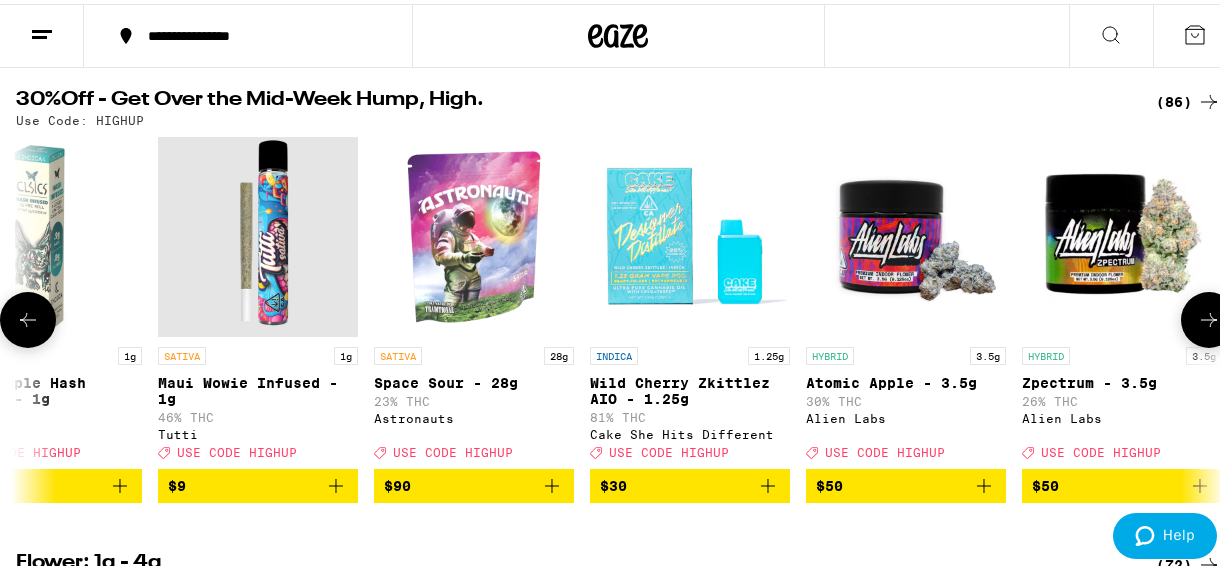 click 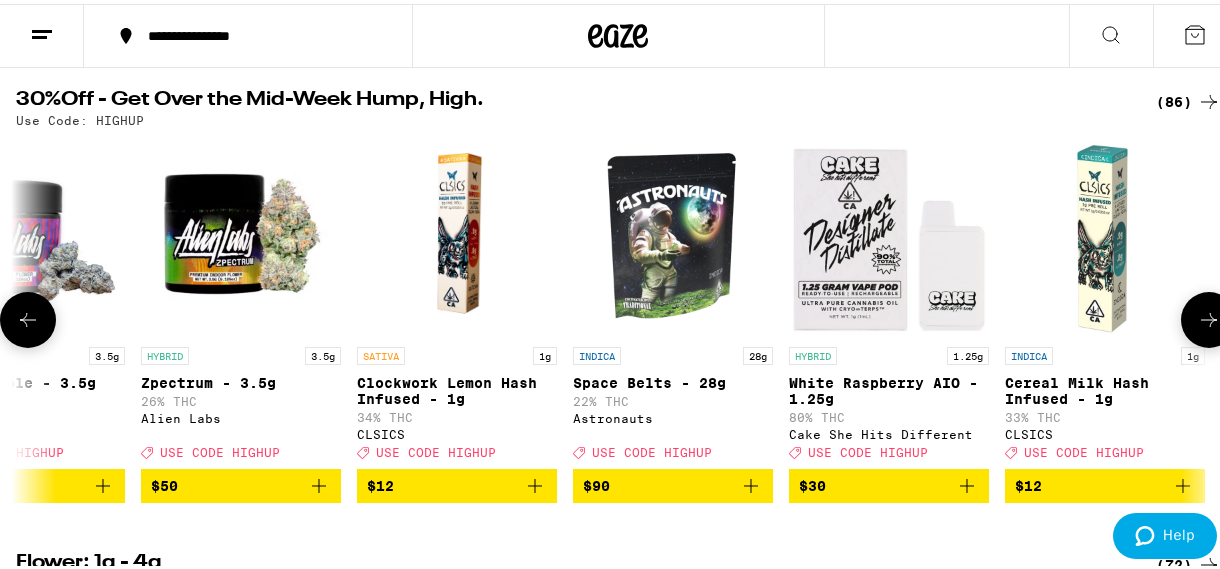 scroll, scrollTop: 0, scrollLeft: 17388, axis: horizontal 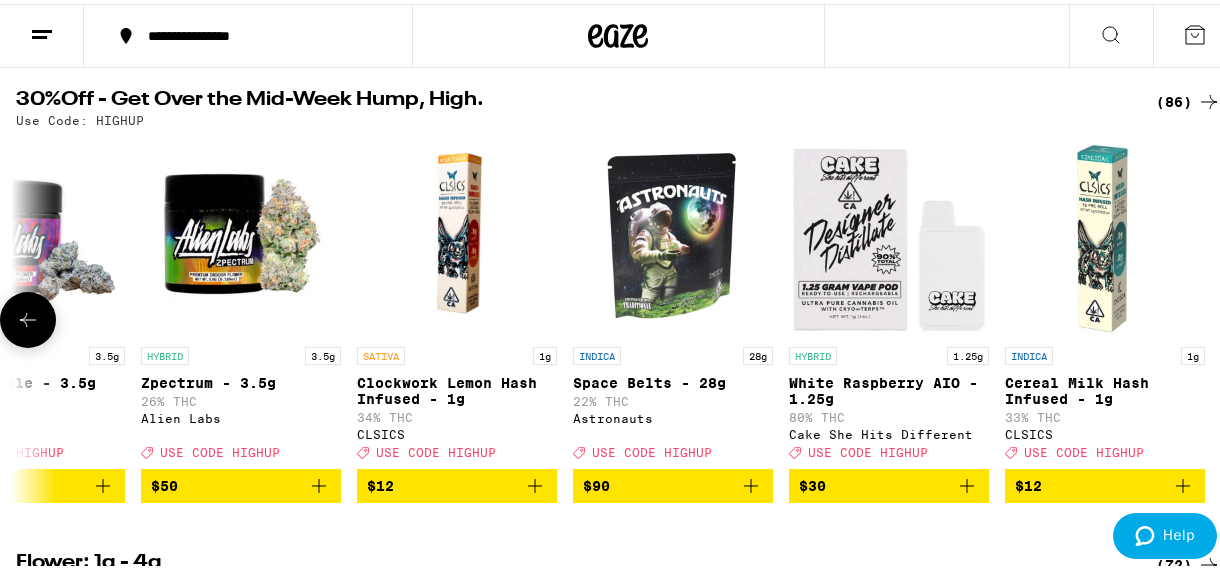 click at bounding box center [1209, 316] 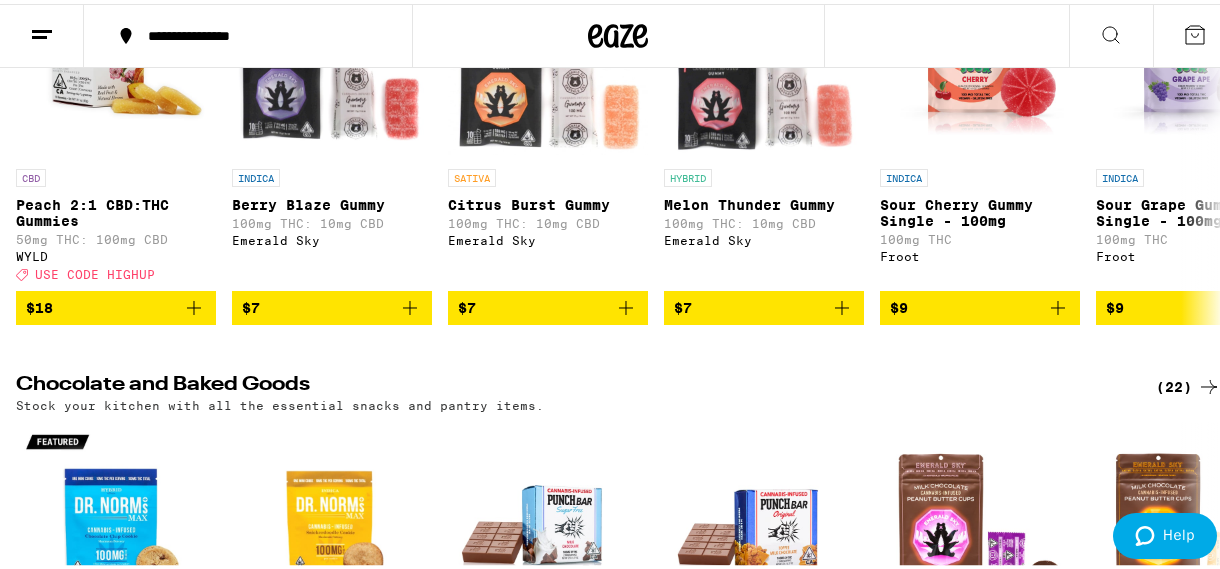 scroll, scrollTop: 5079, scrollLeft: 0, axis: vertical 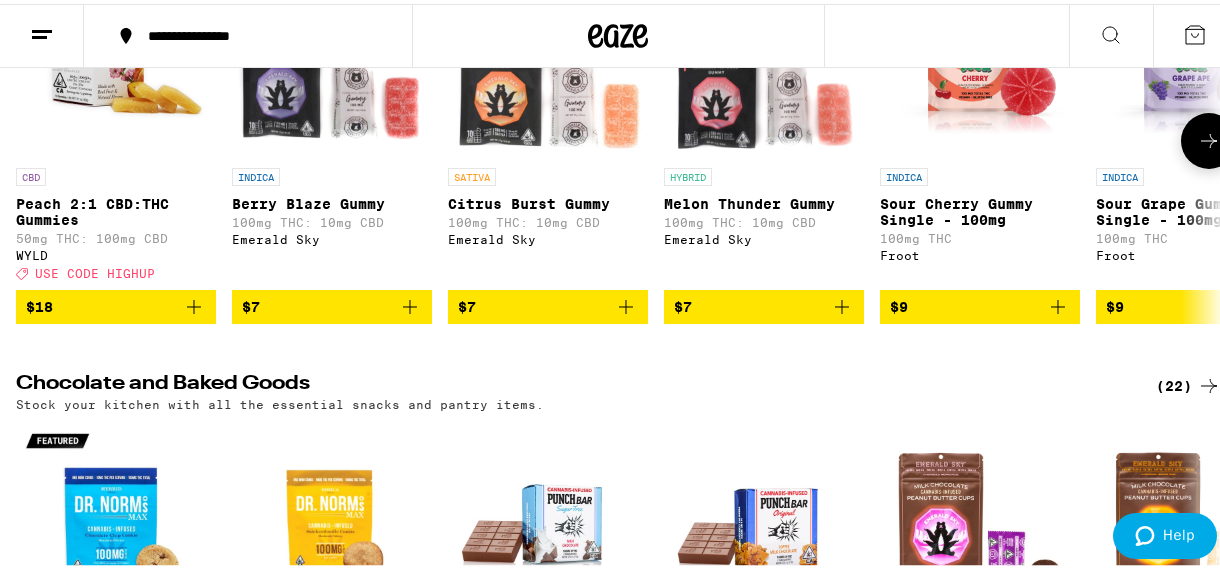 click 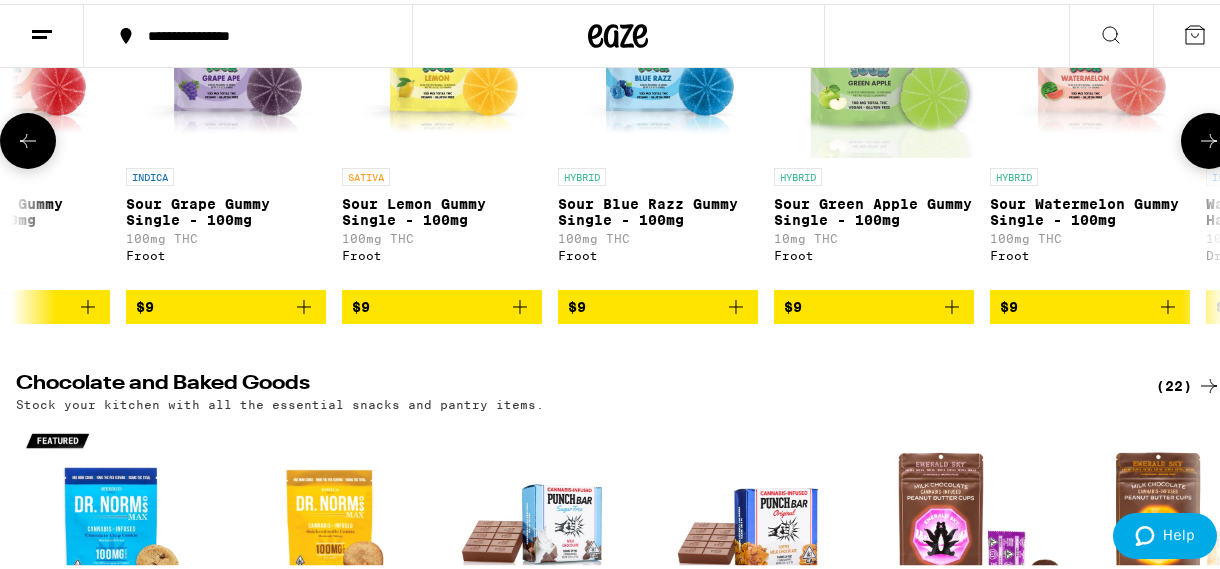click 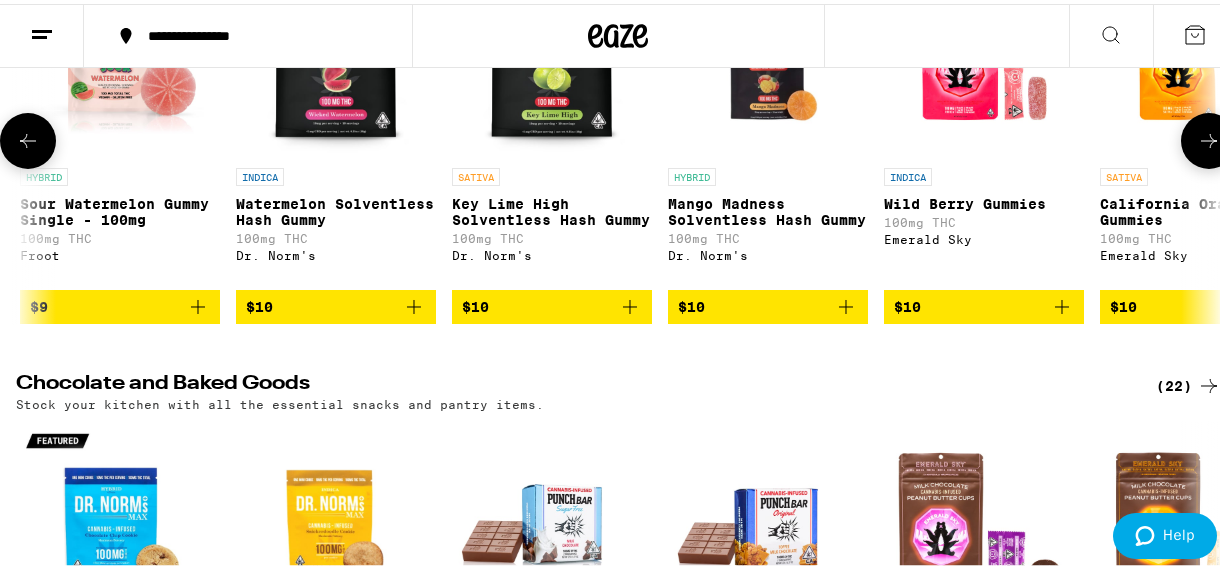 click 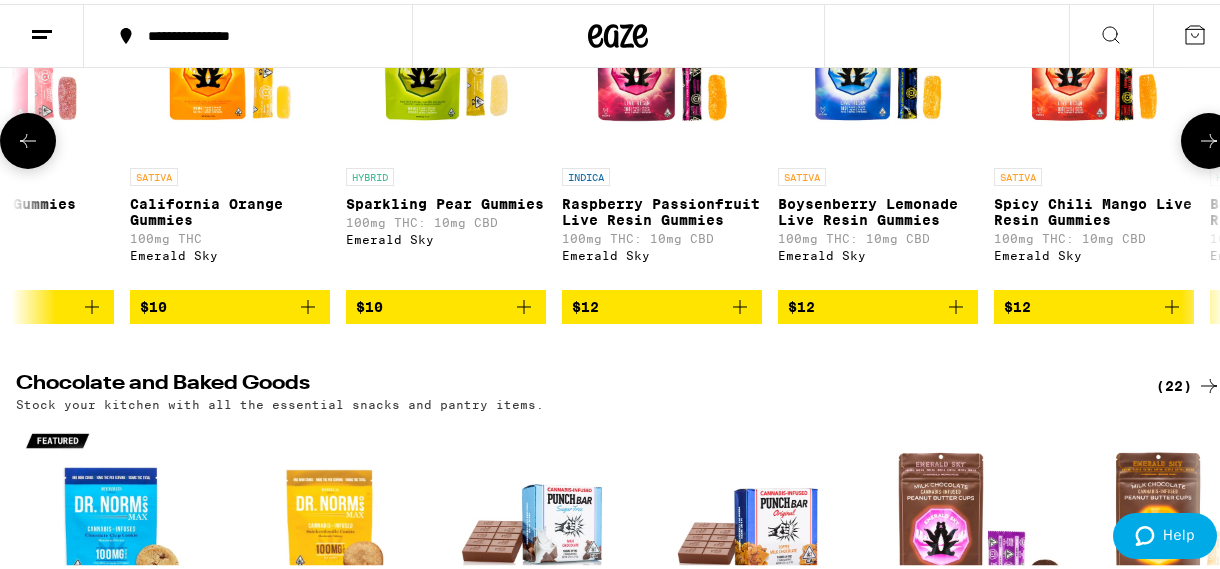 click 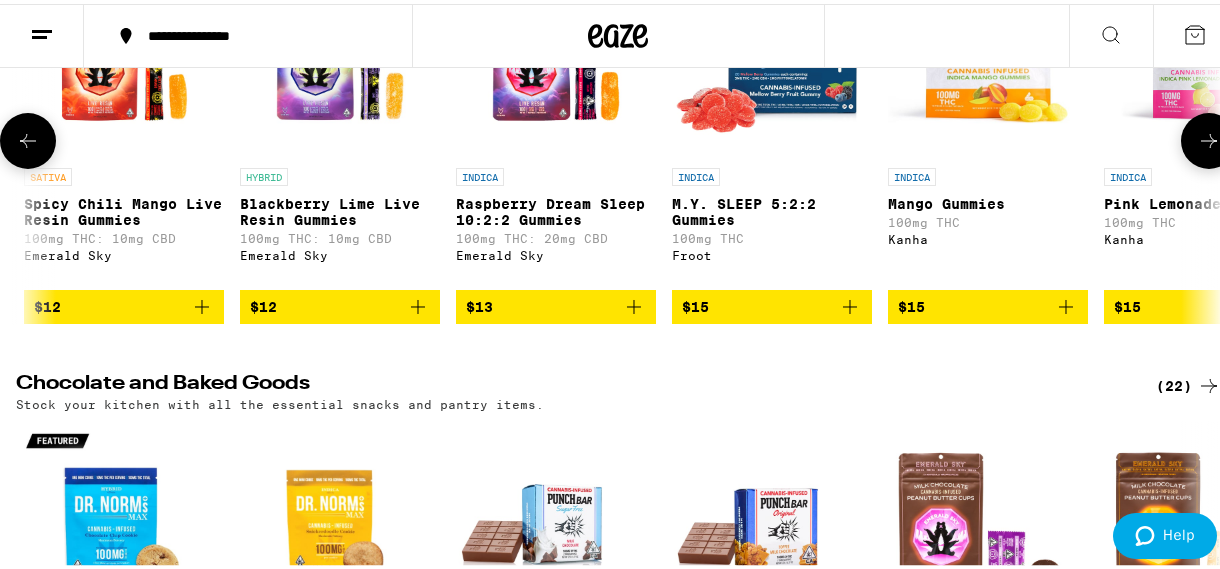 click 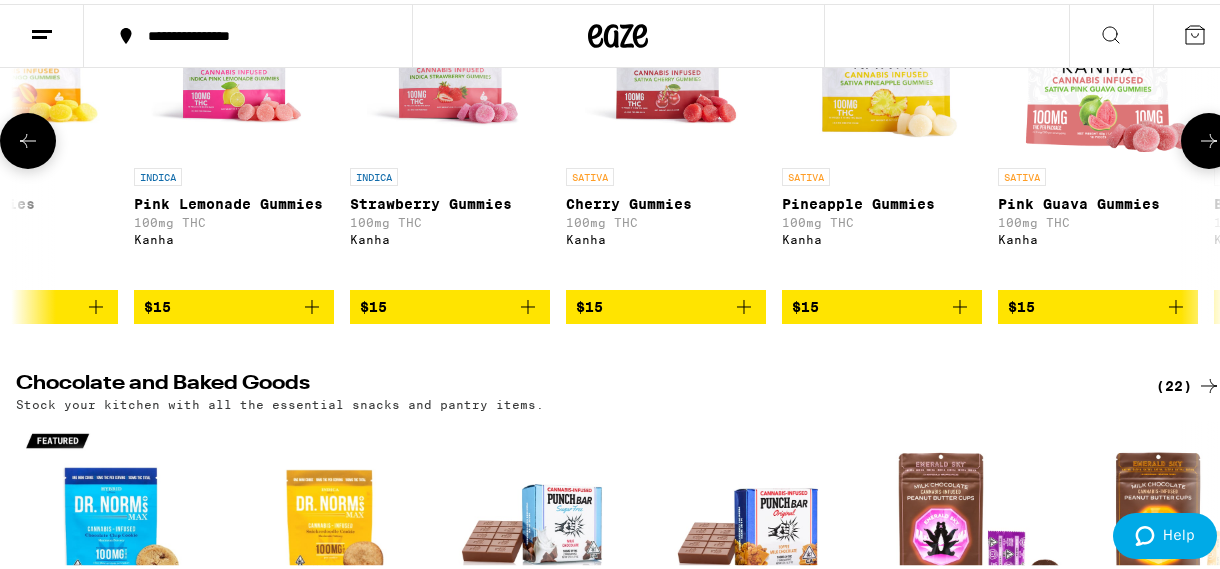 click 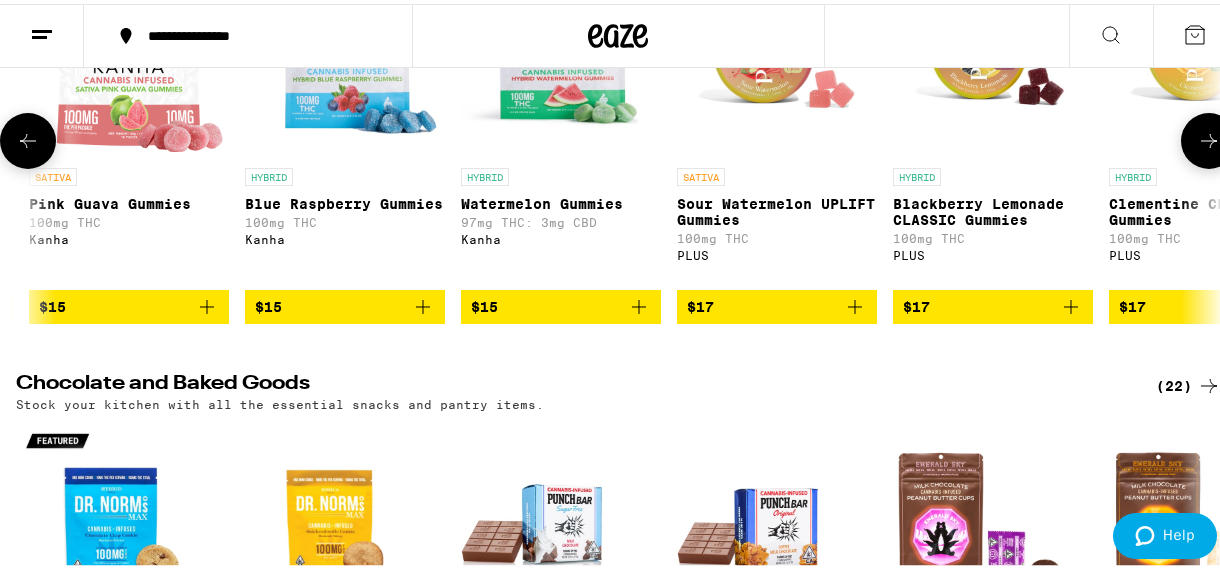 scroll, scrollTop: 0, scrollLeft: 5820, axis: horizontal 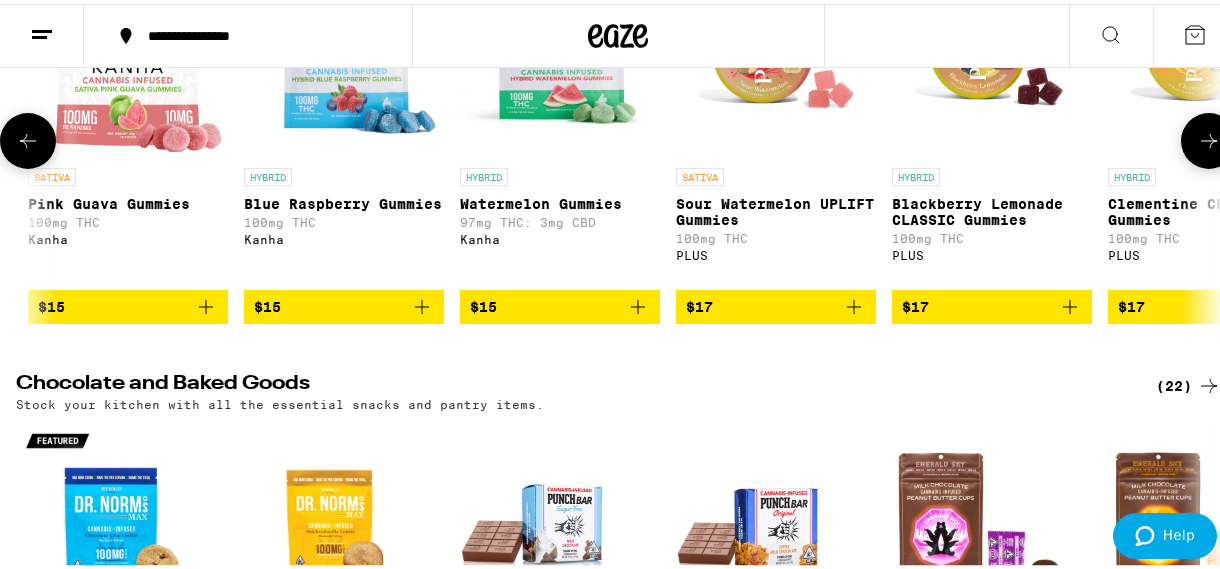 click 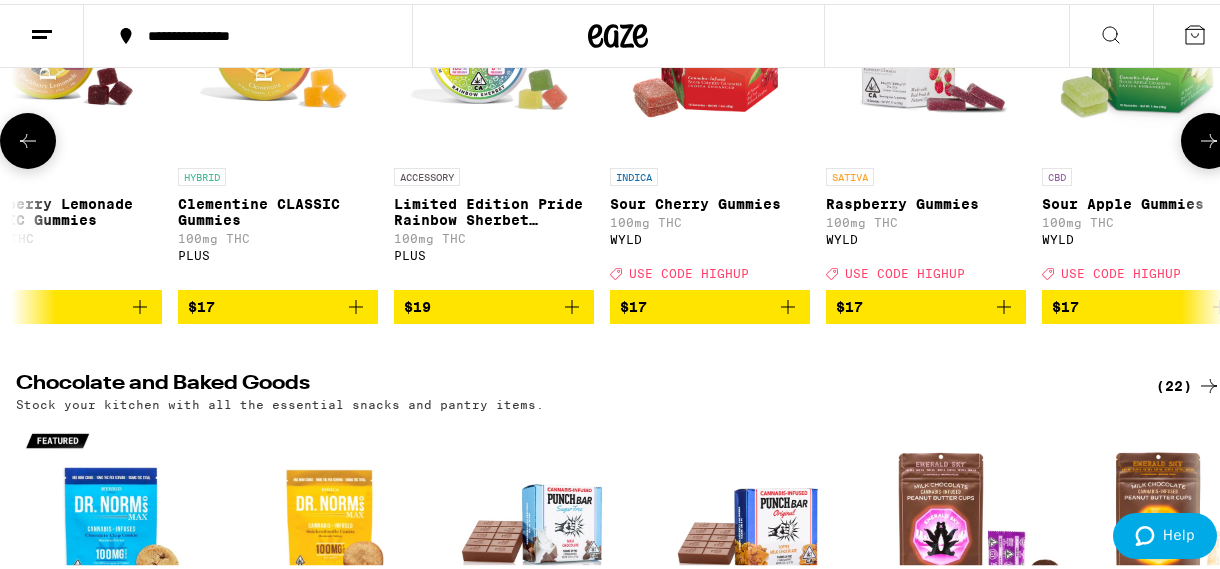 scroll, scrollTop: 0, scrollLeft: 6790, axis: horizontal 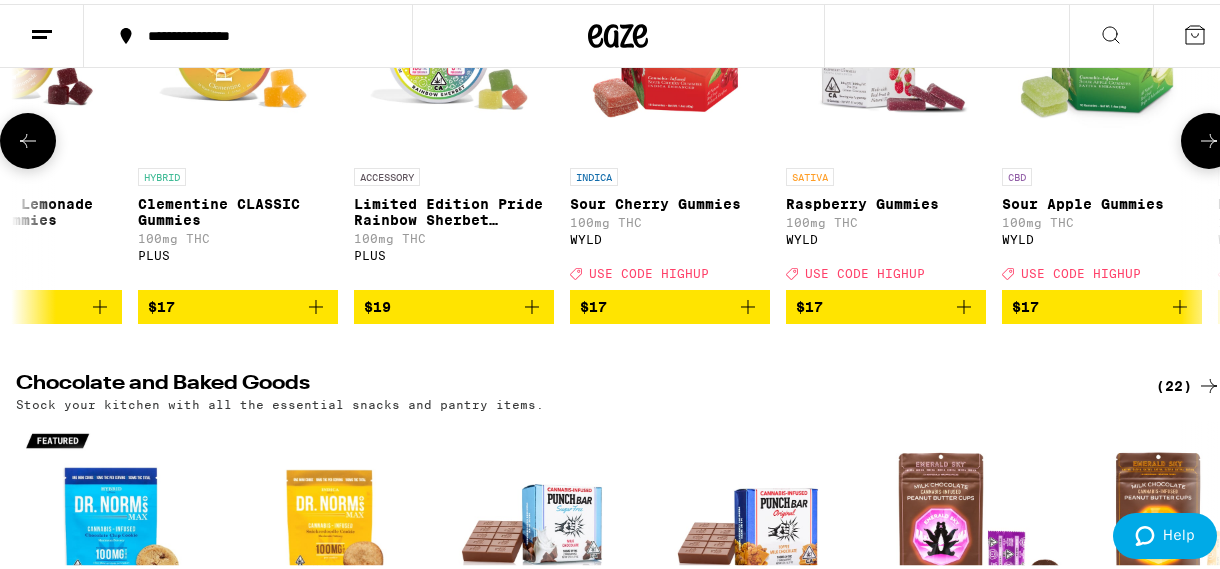 click 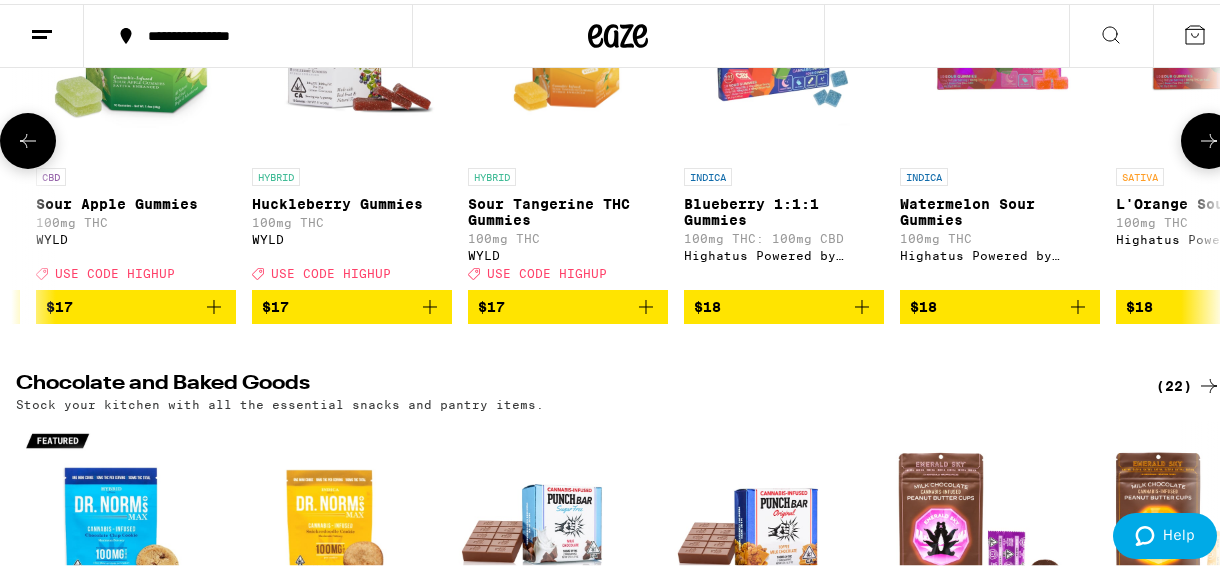 scroll, scrollTop: 0, scrollLeft: 7760, axis: horizontal 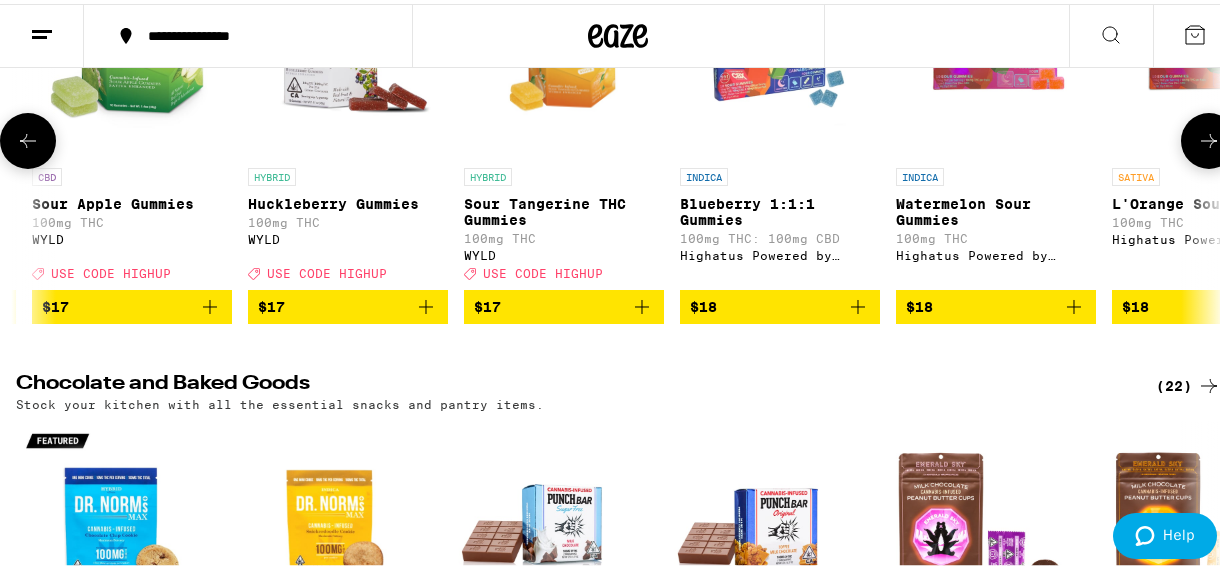 click 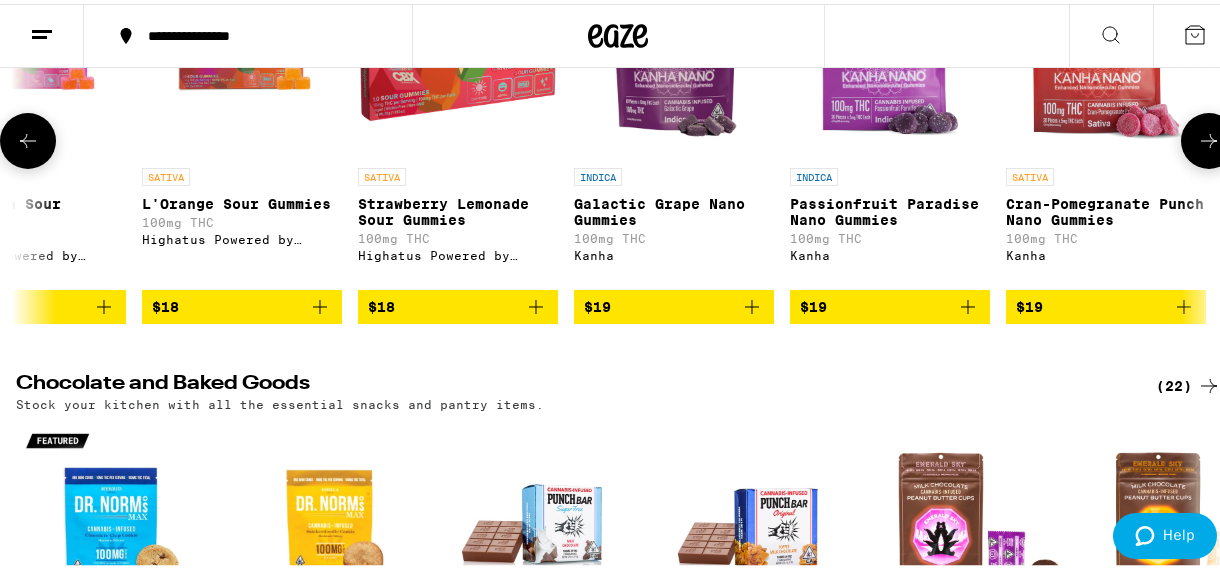 click 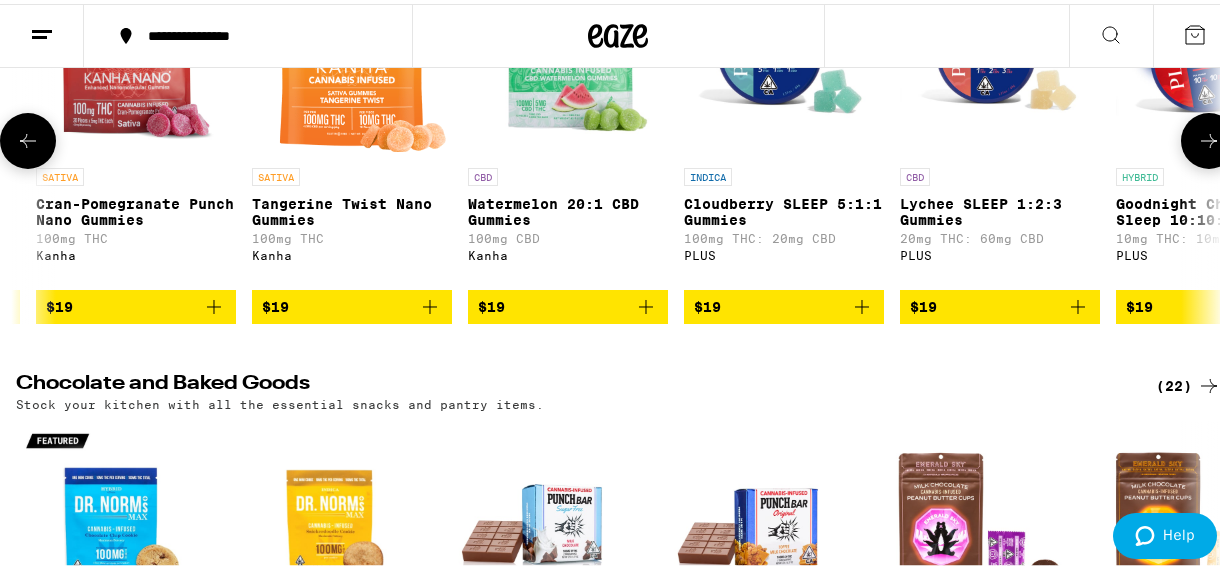 click 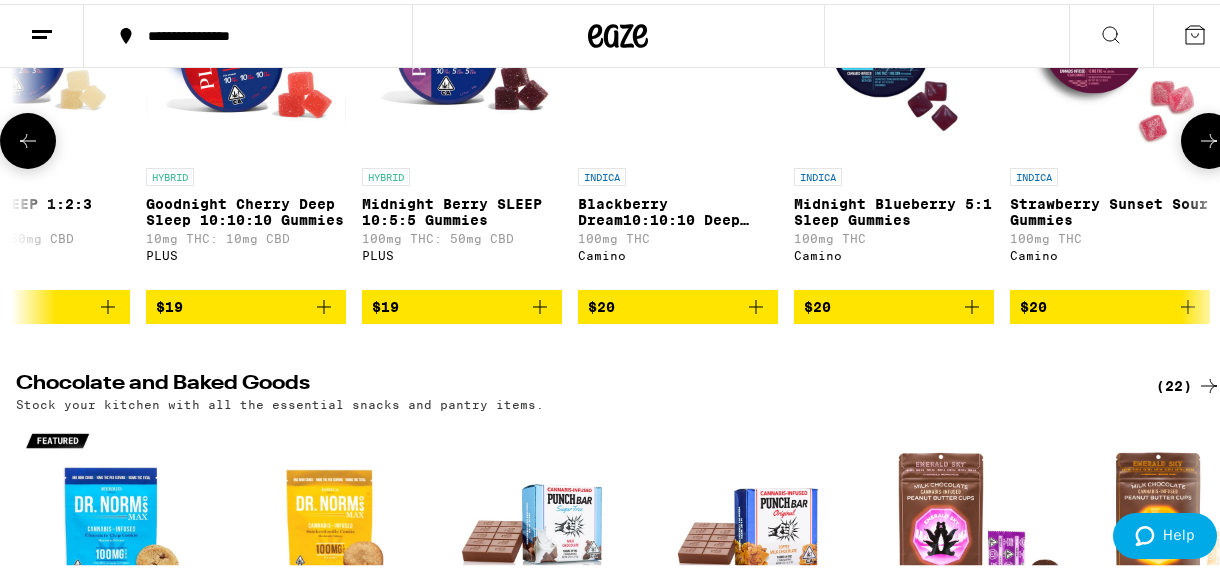 click 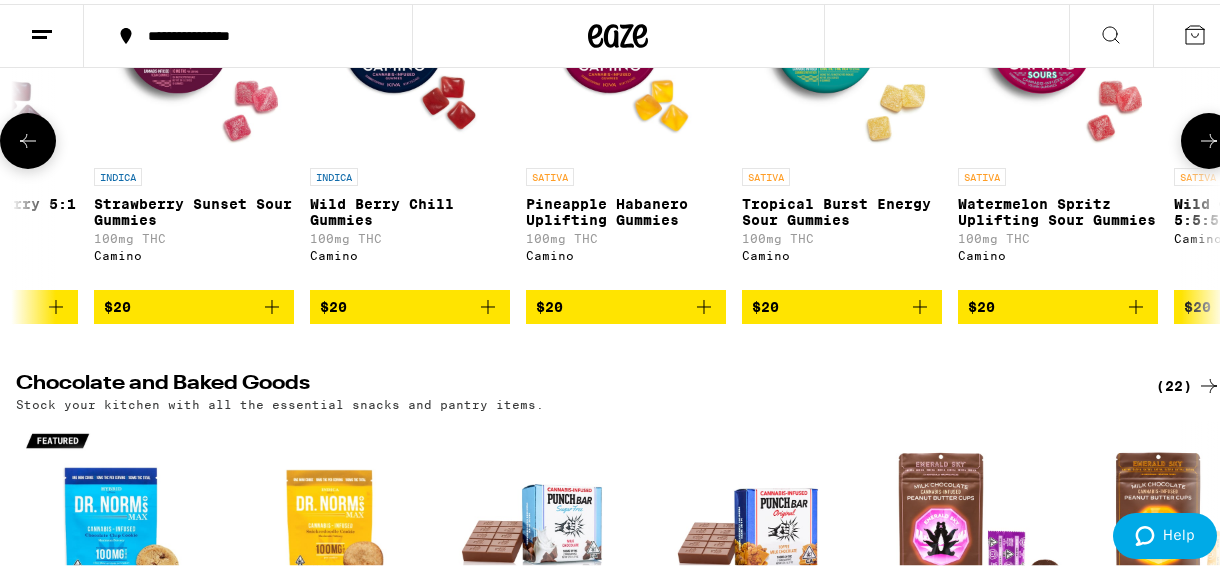 scroll, scrollTop: 0, scrollLeft: 11640, axis: horizontal 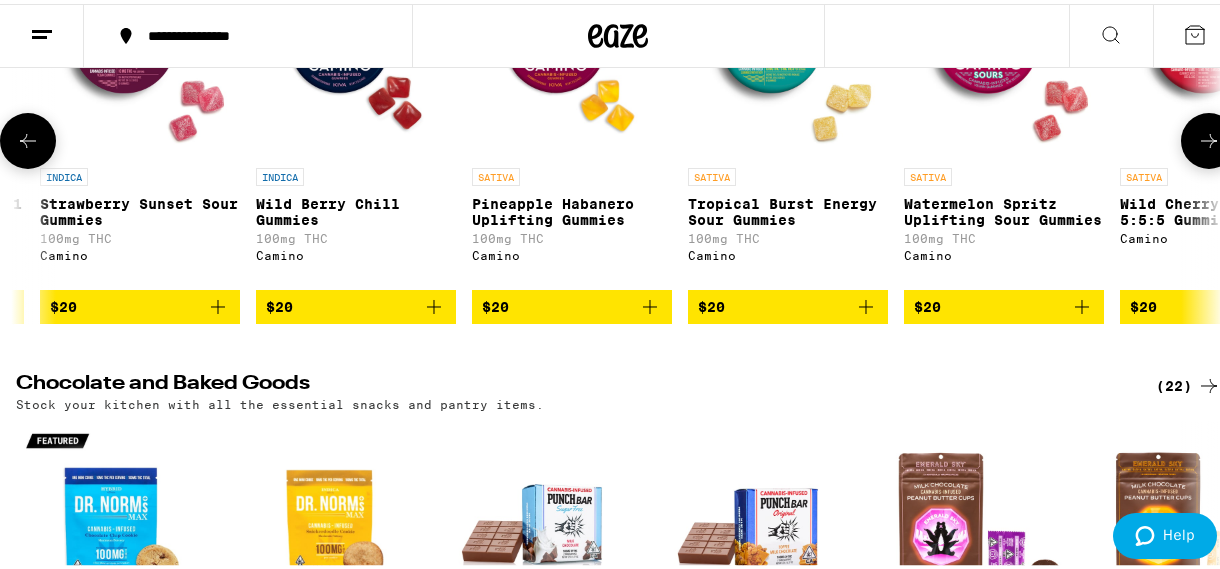 click 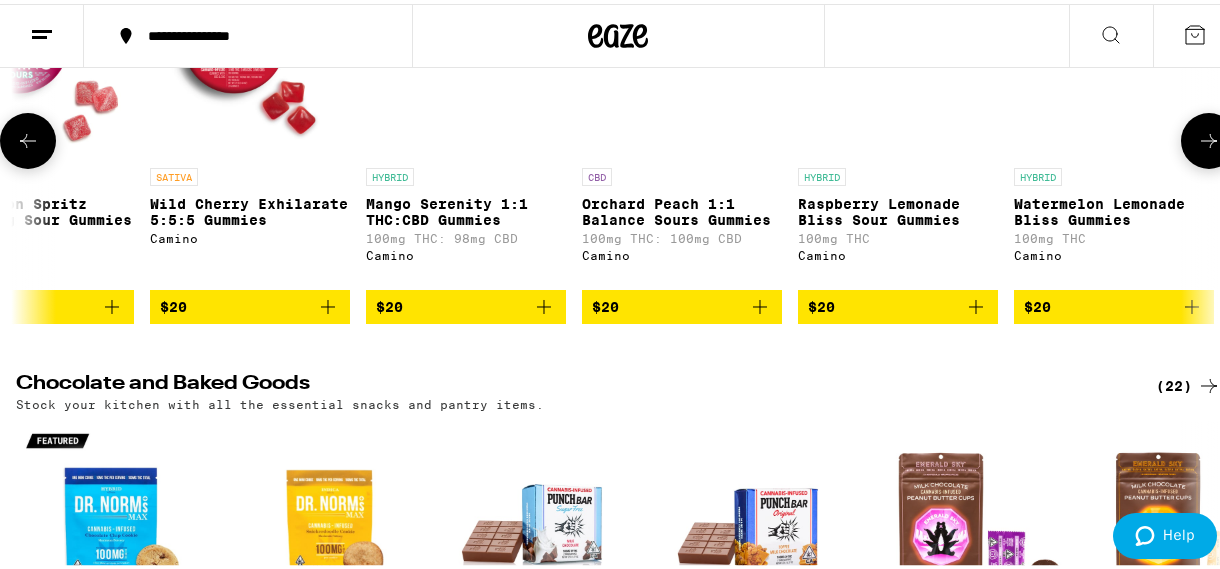 click 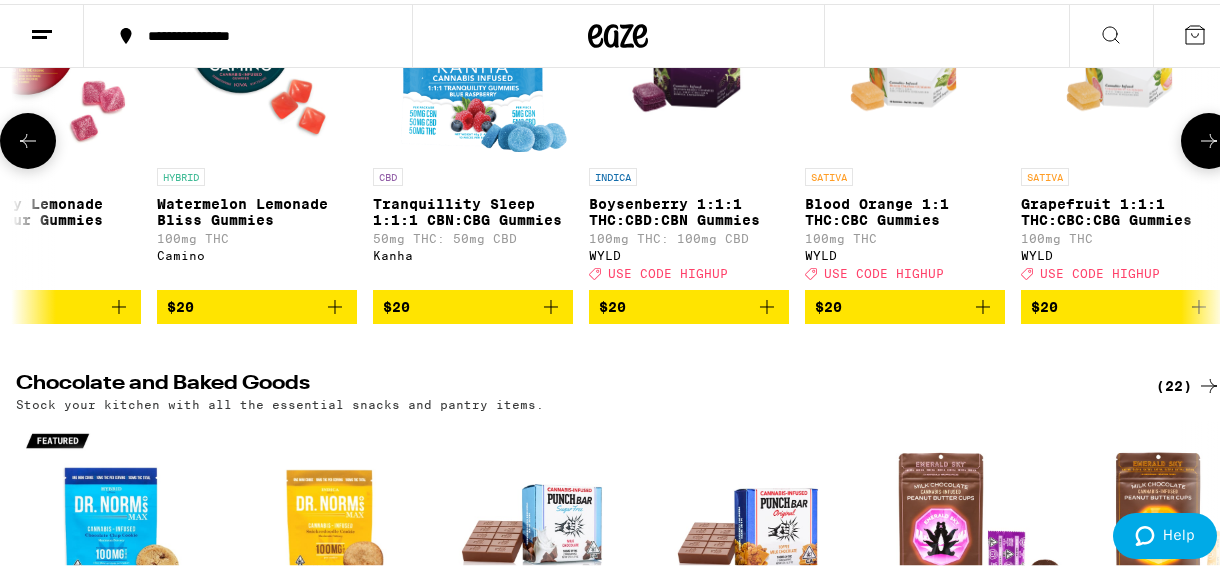 scroll, scrollTop: 0, scrollLeft: 13580, axis: horizontal 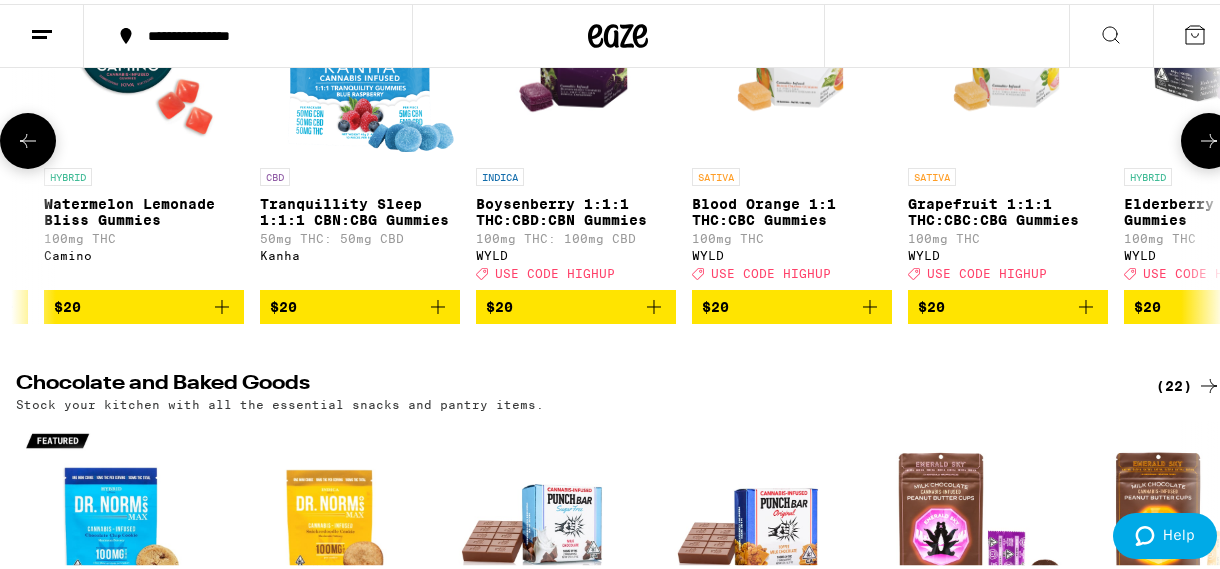 click 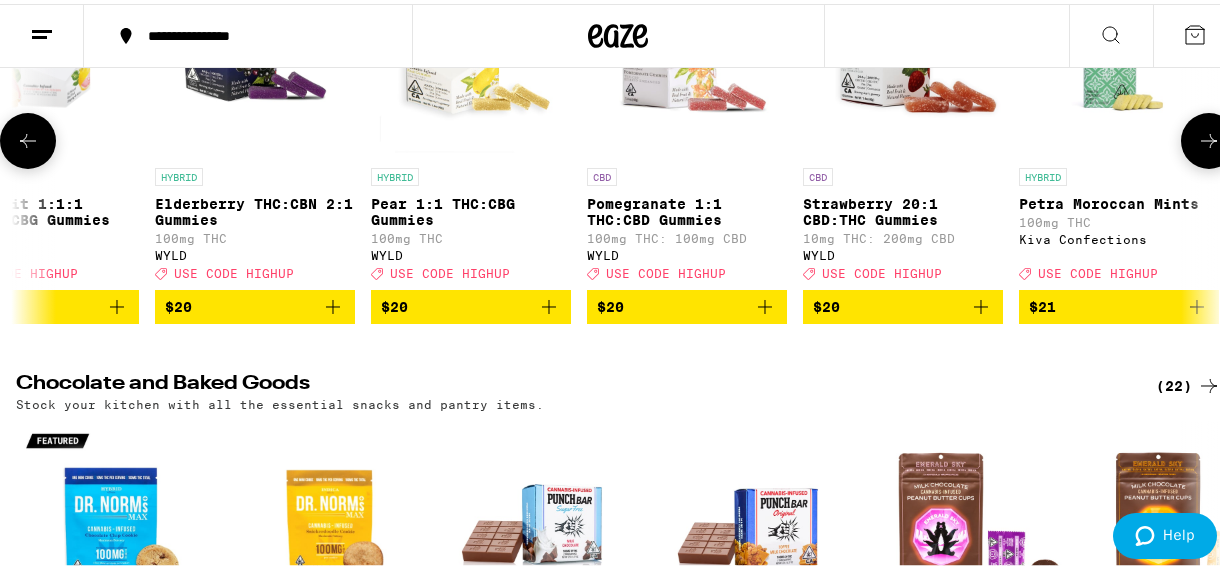 scroll, scrollTop: 0, scrollLeft: 14550, axis: horizontal 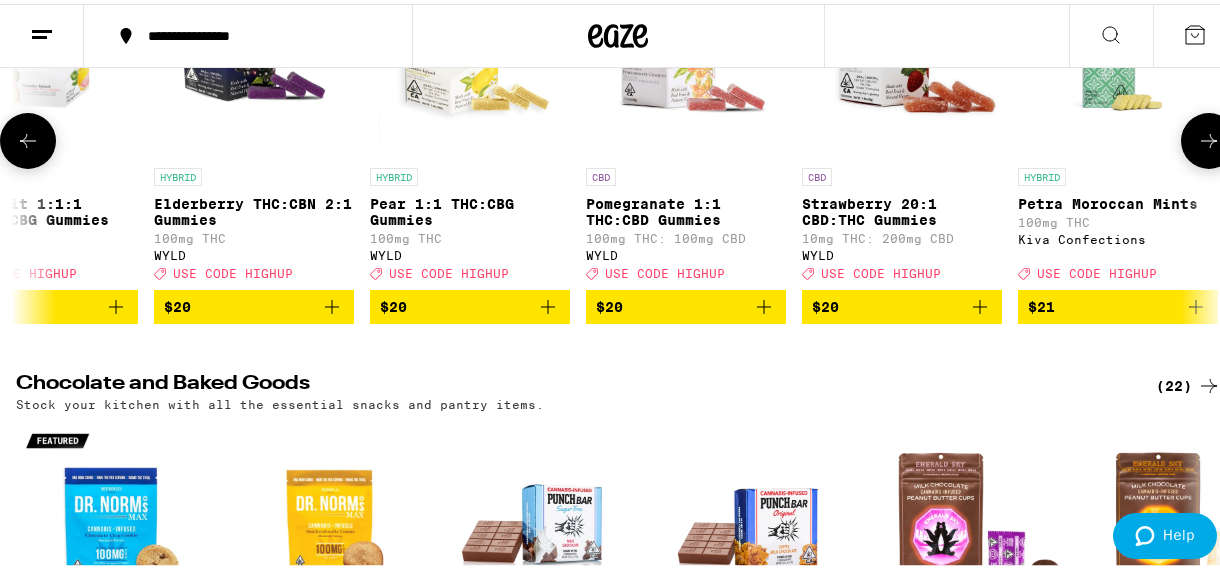 click 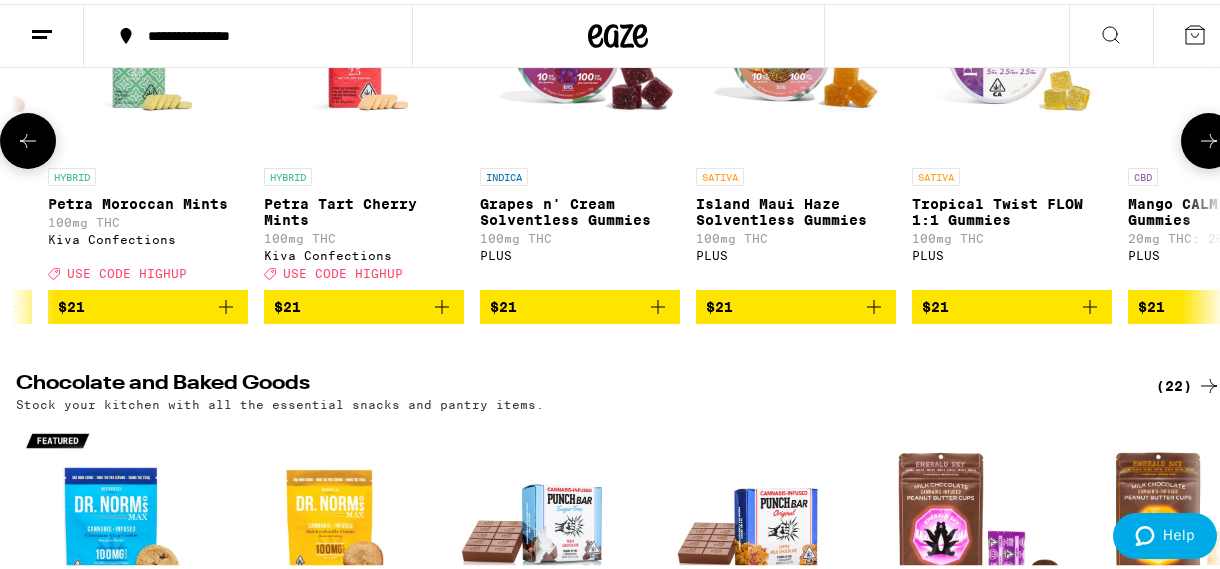 click 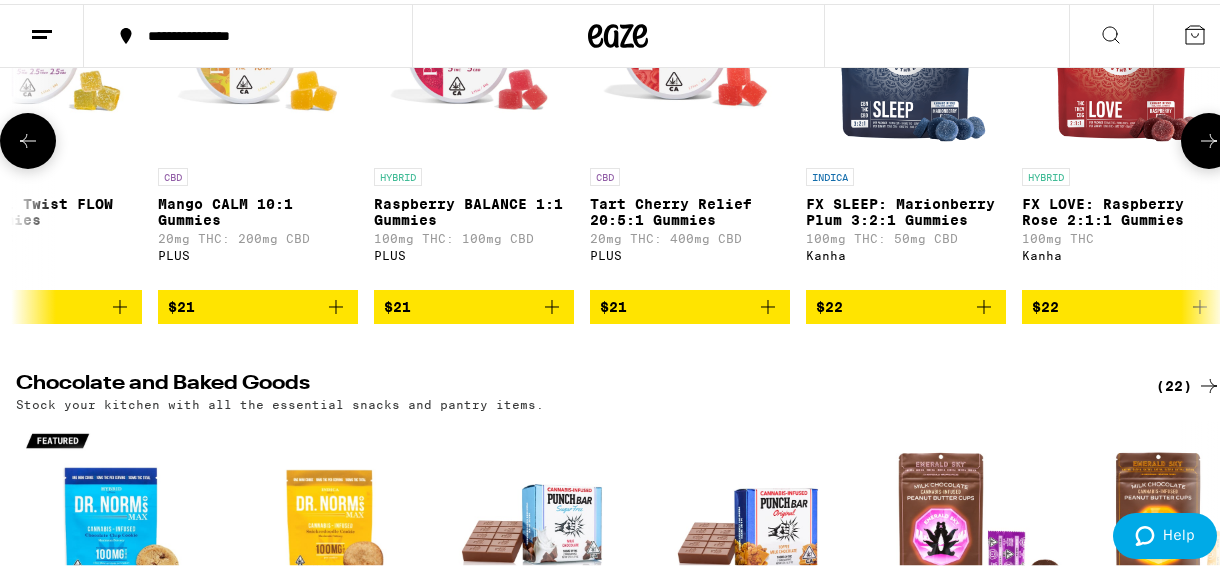 click 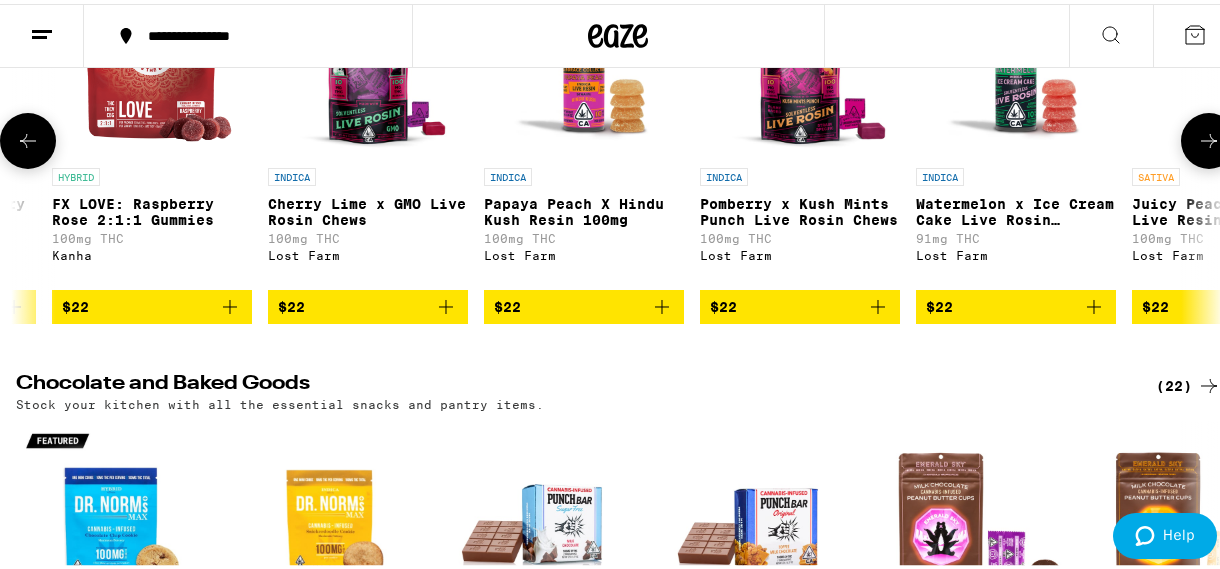 click 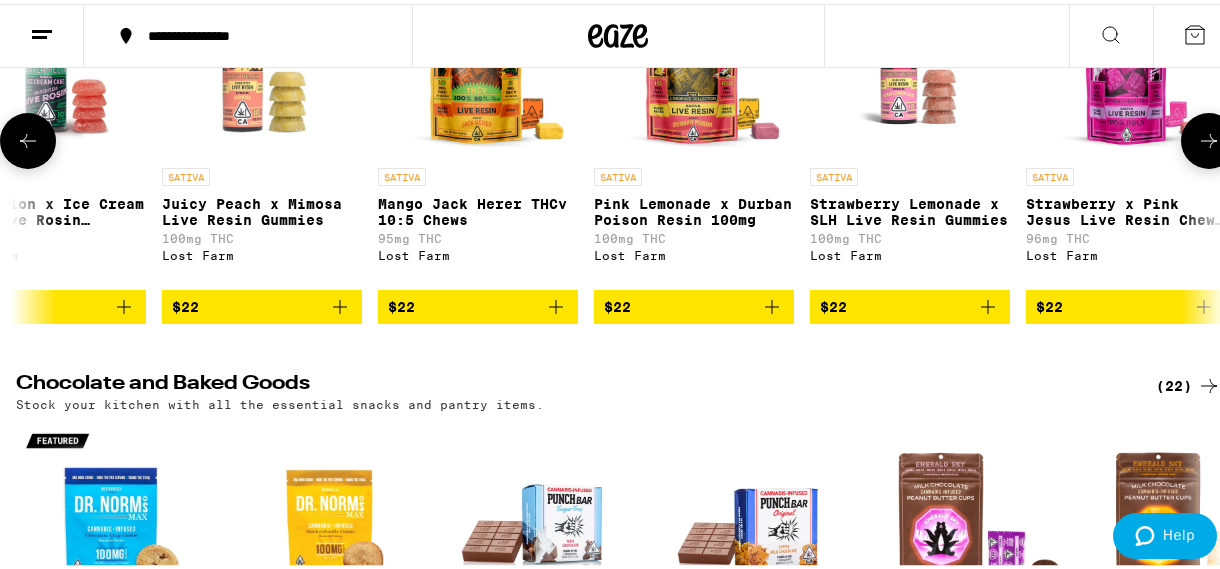 click 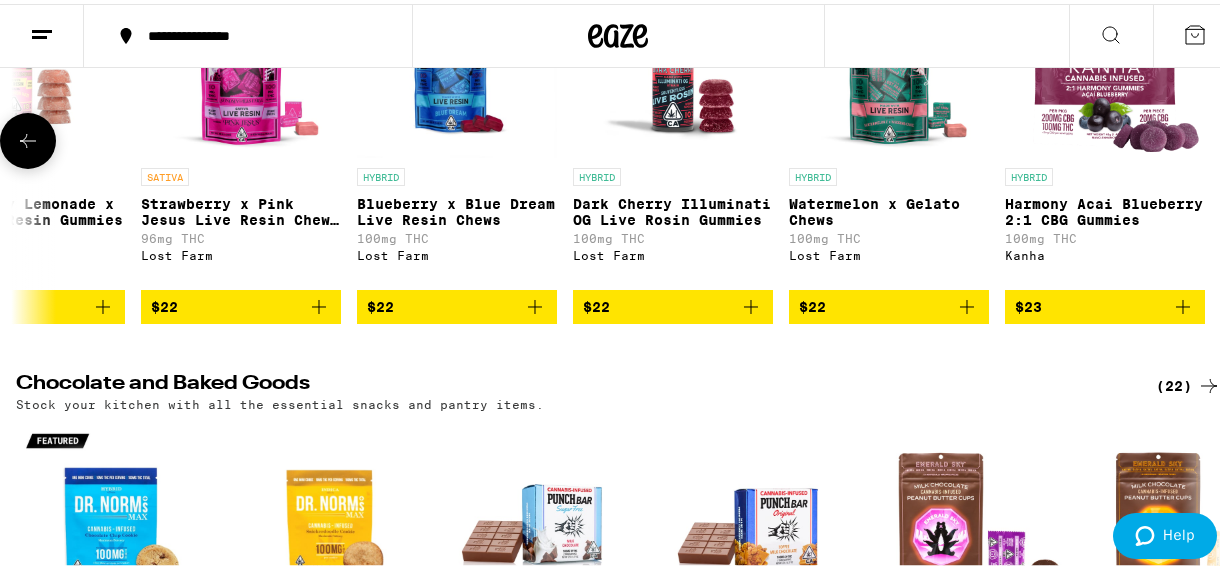 scroll, scrollTop: 0, scrollLeft: 19332, axis: horizontal 